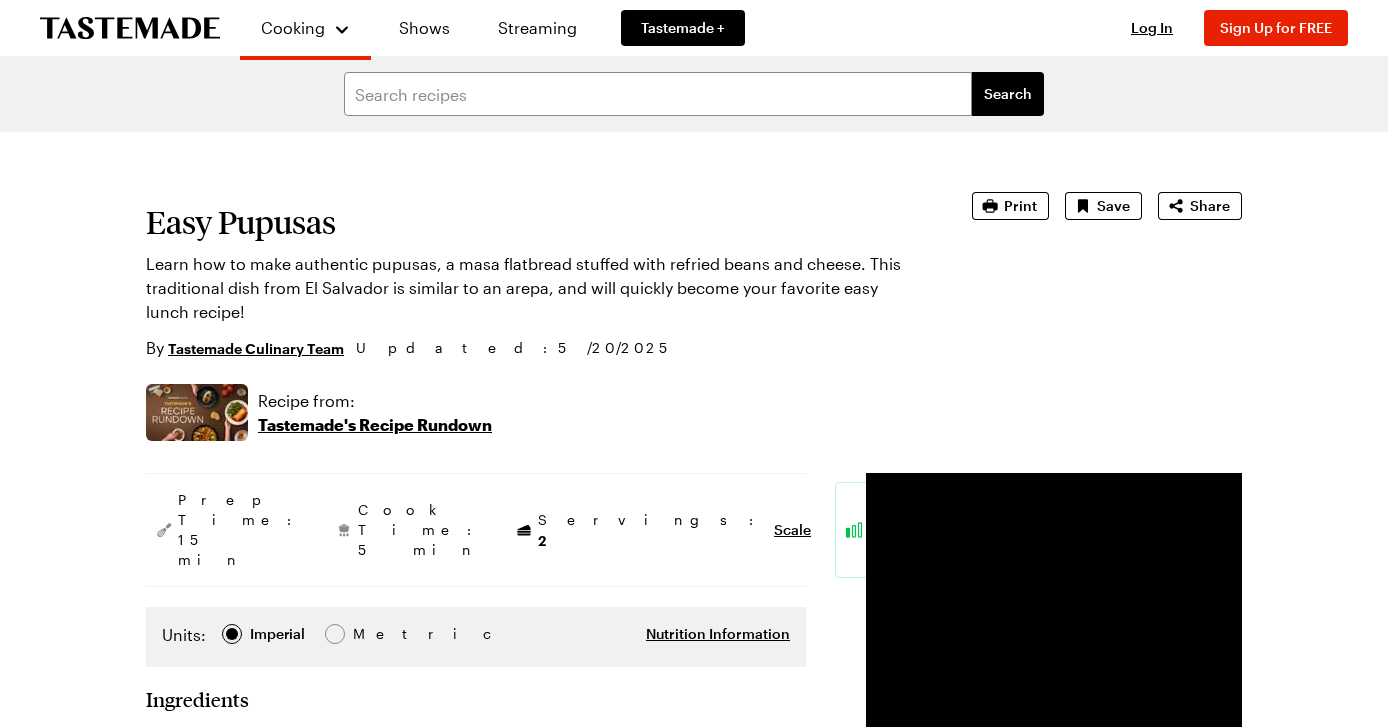scroll, scrollTop: 0, scrollLeft: 0, axis: both 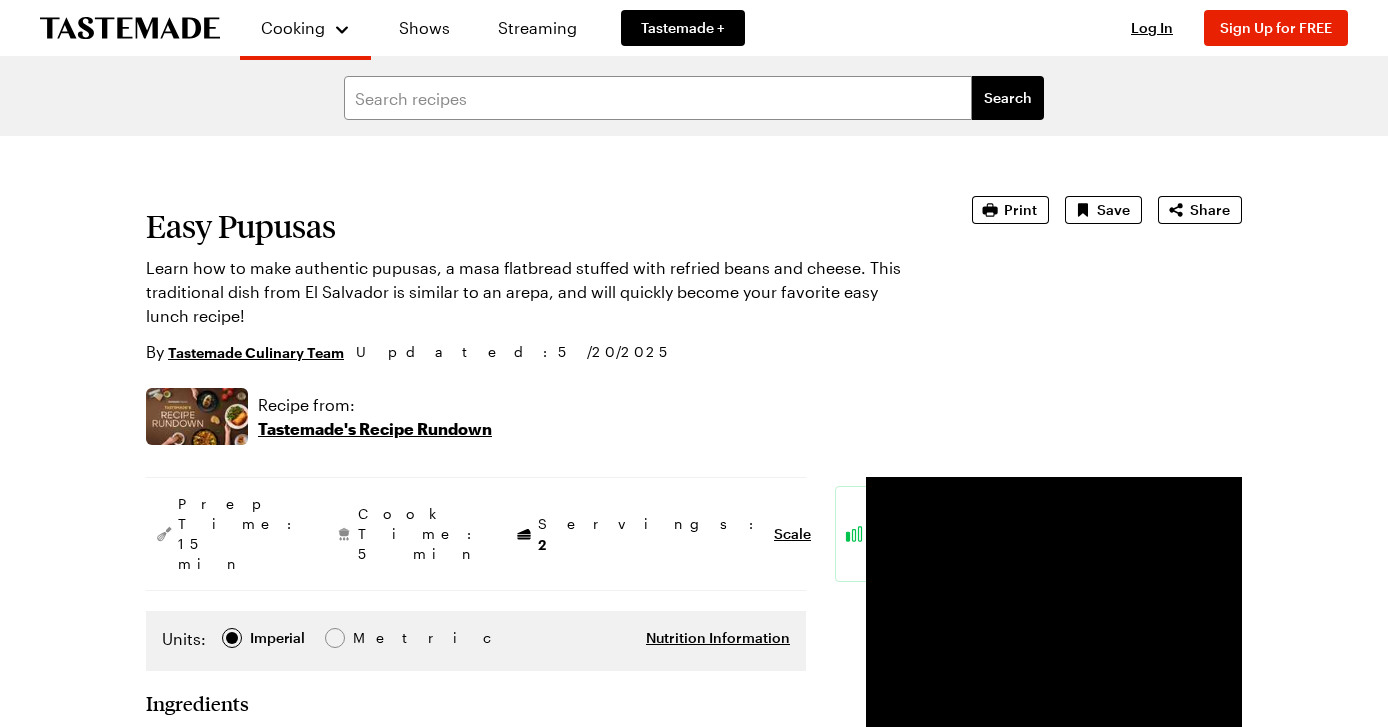 click on "Tastemade's Recipe Rundown" at bounding box center [375, 429] 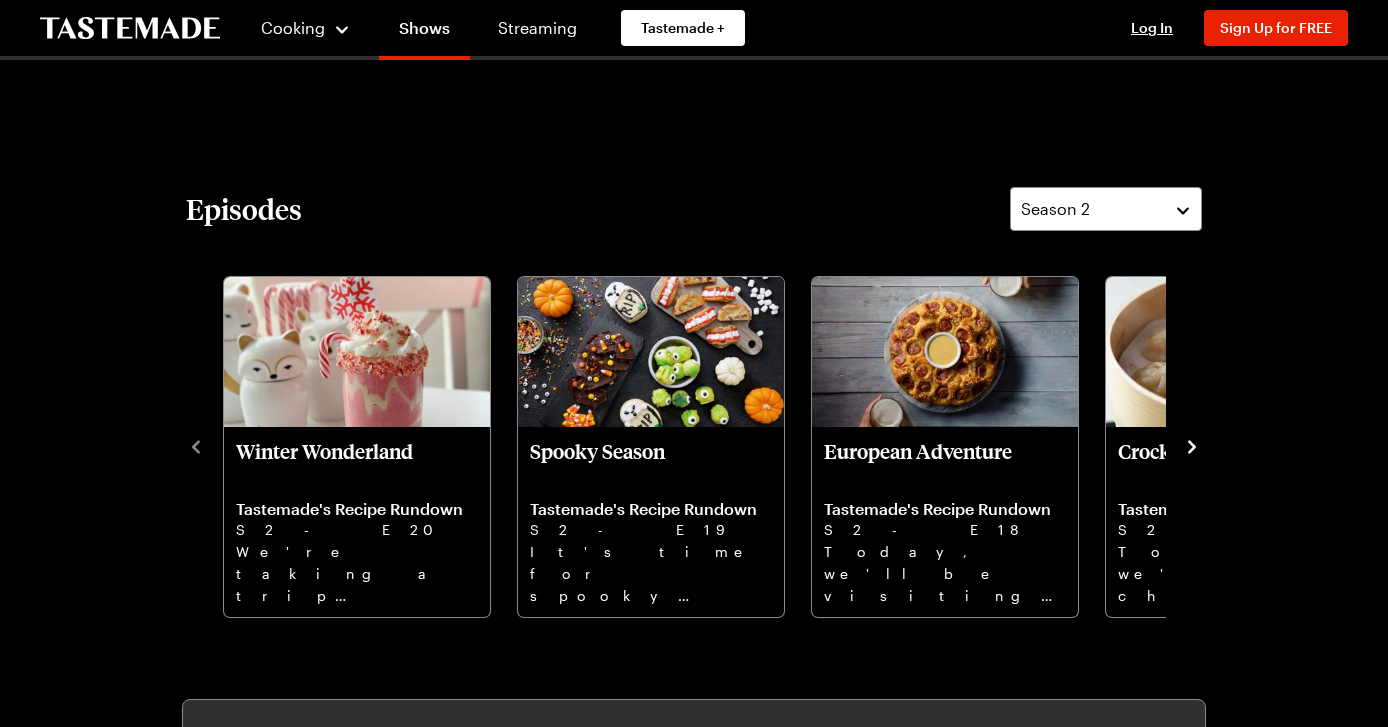 scroll, scrollTop: 450, scrollLeft: 0, axis: vertical 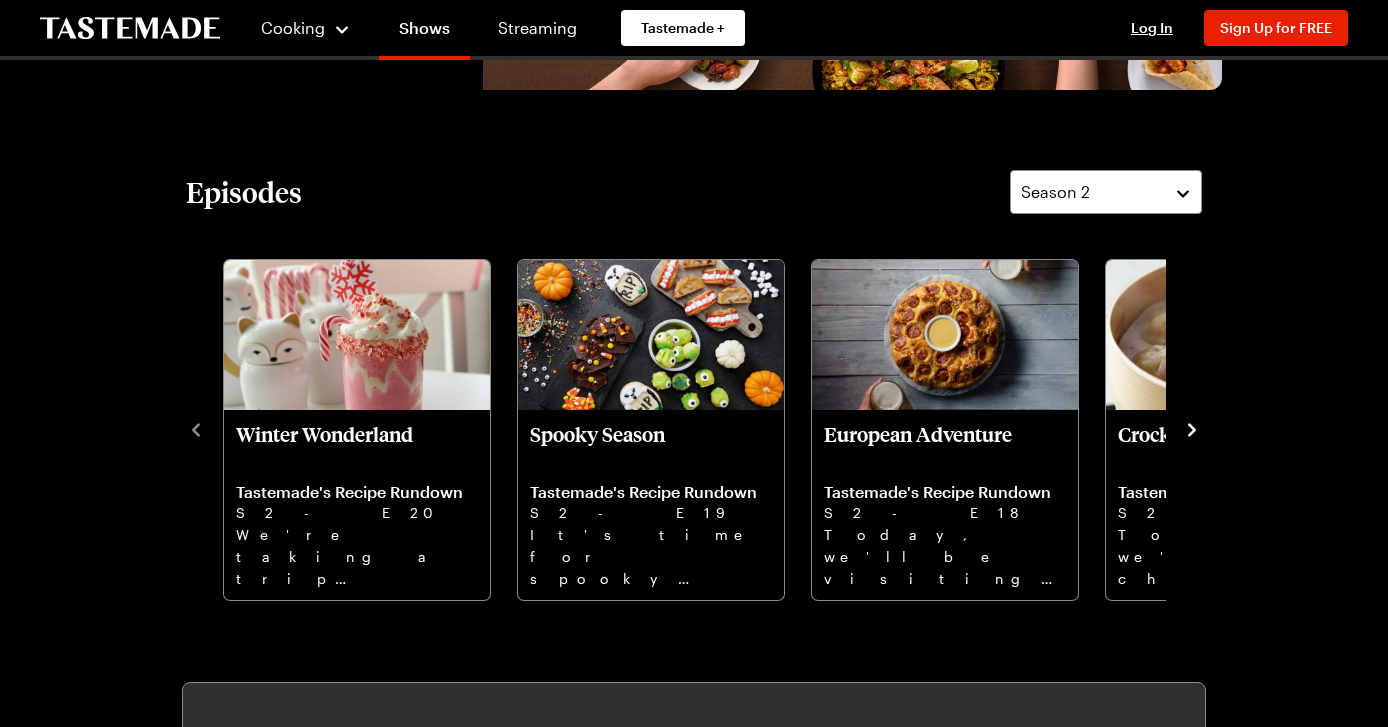 click 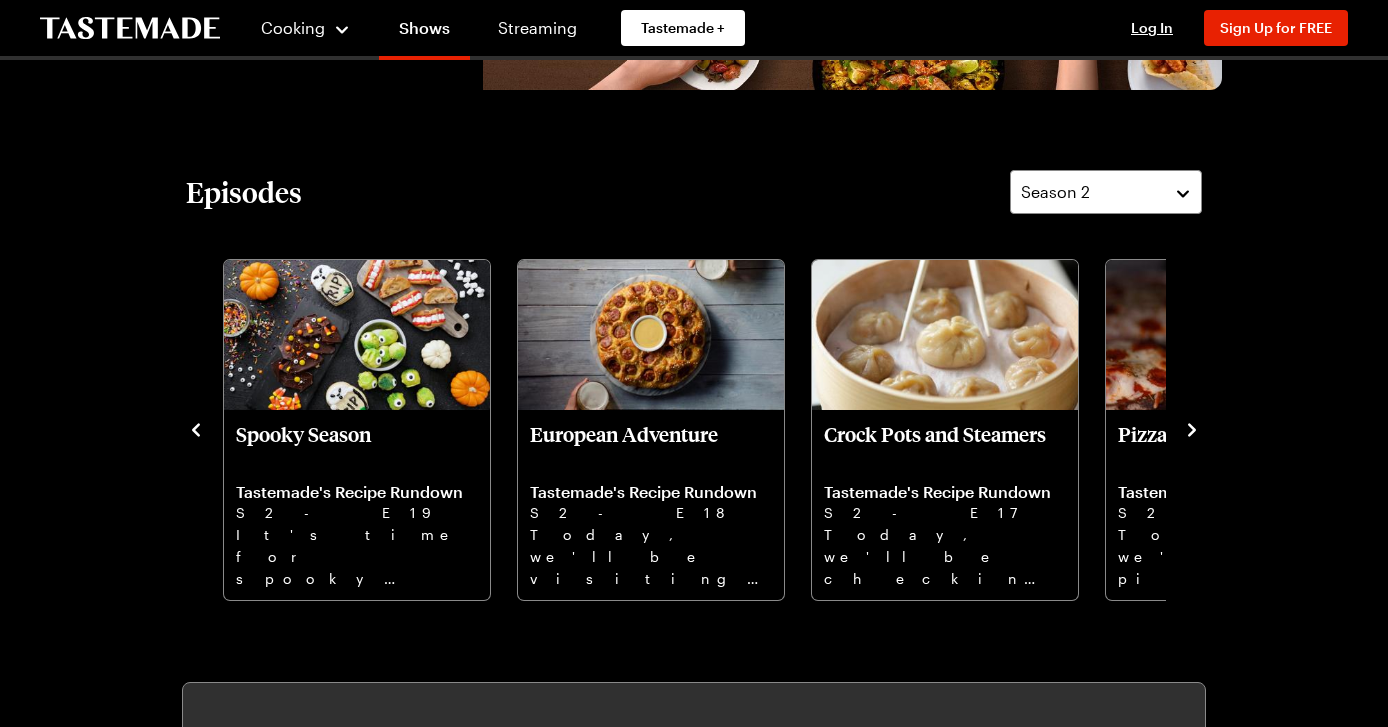 click 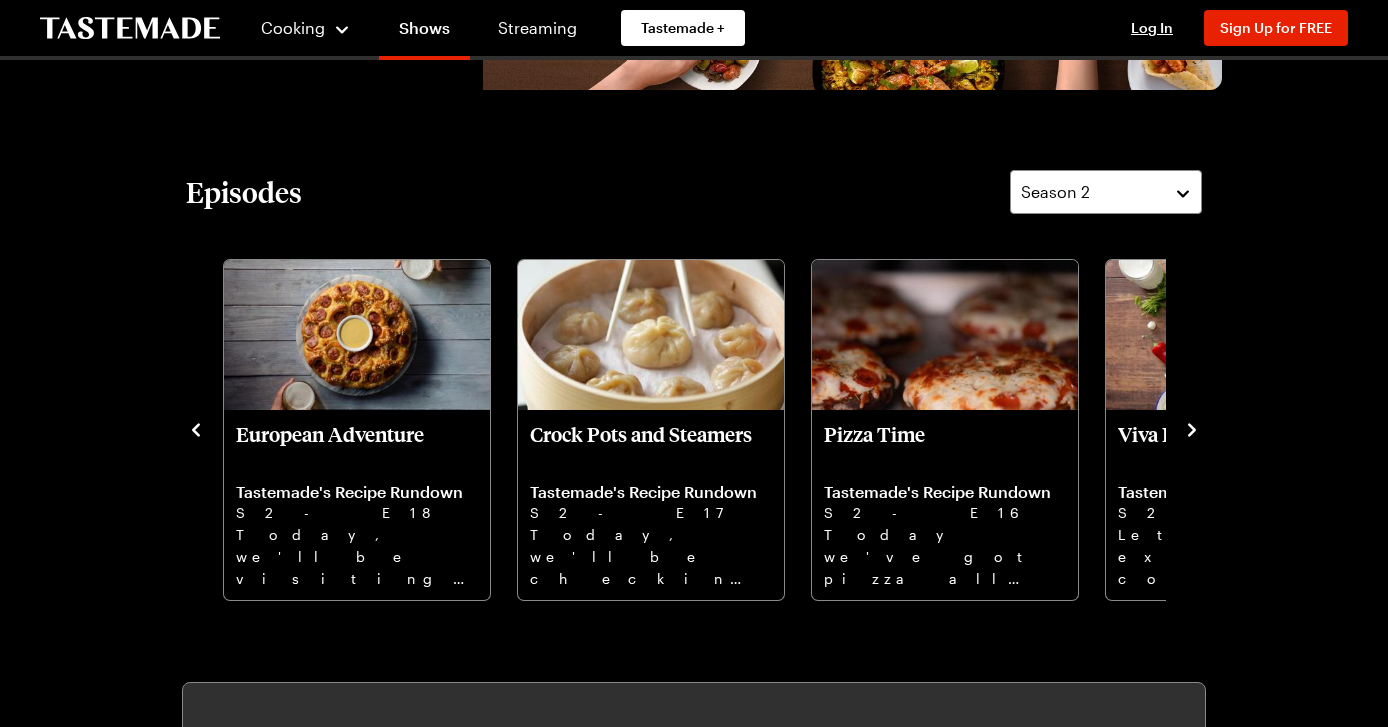click 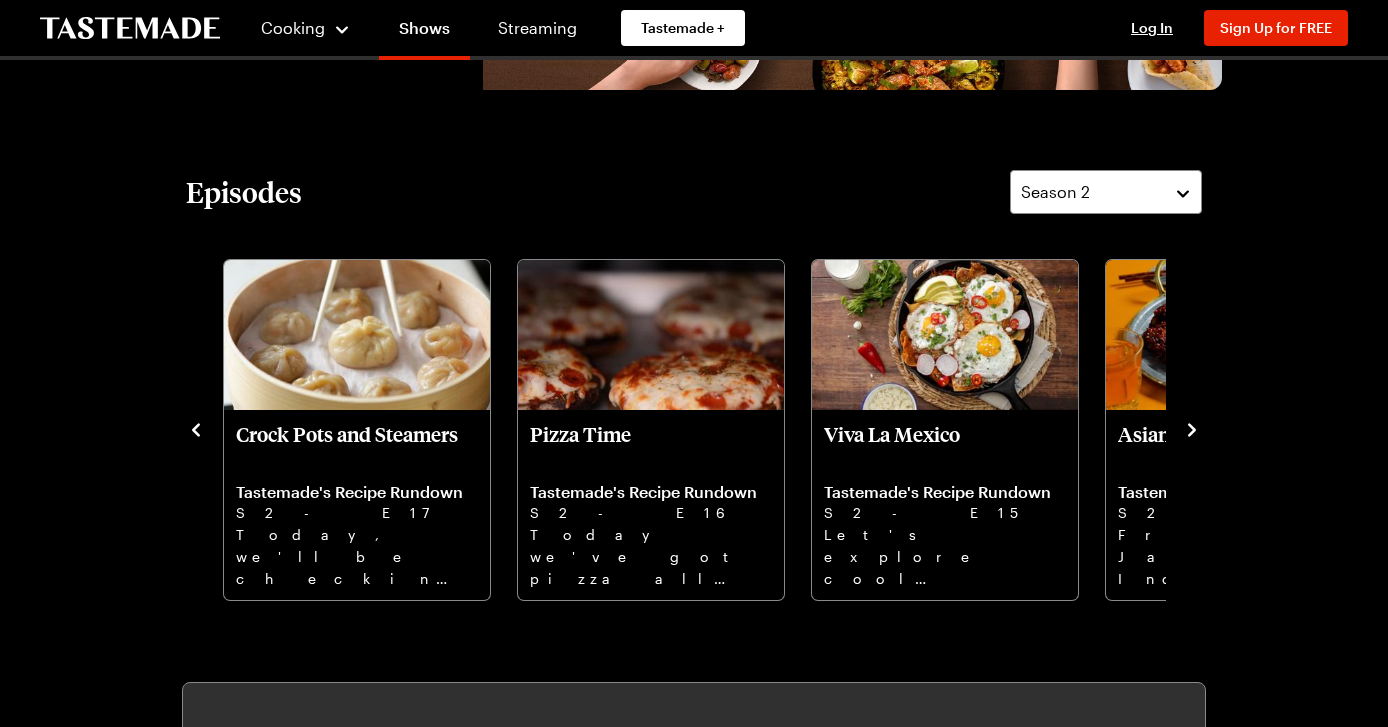 click 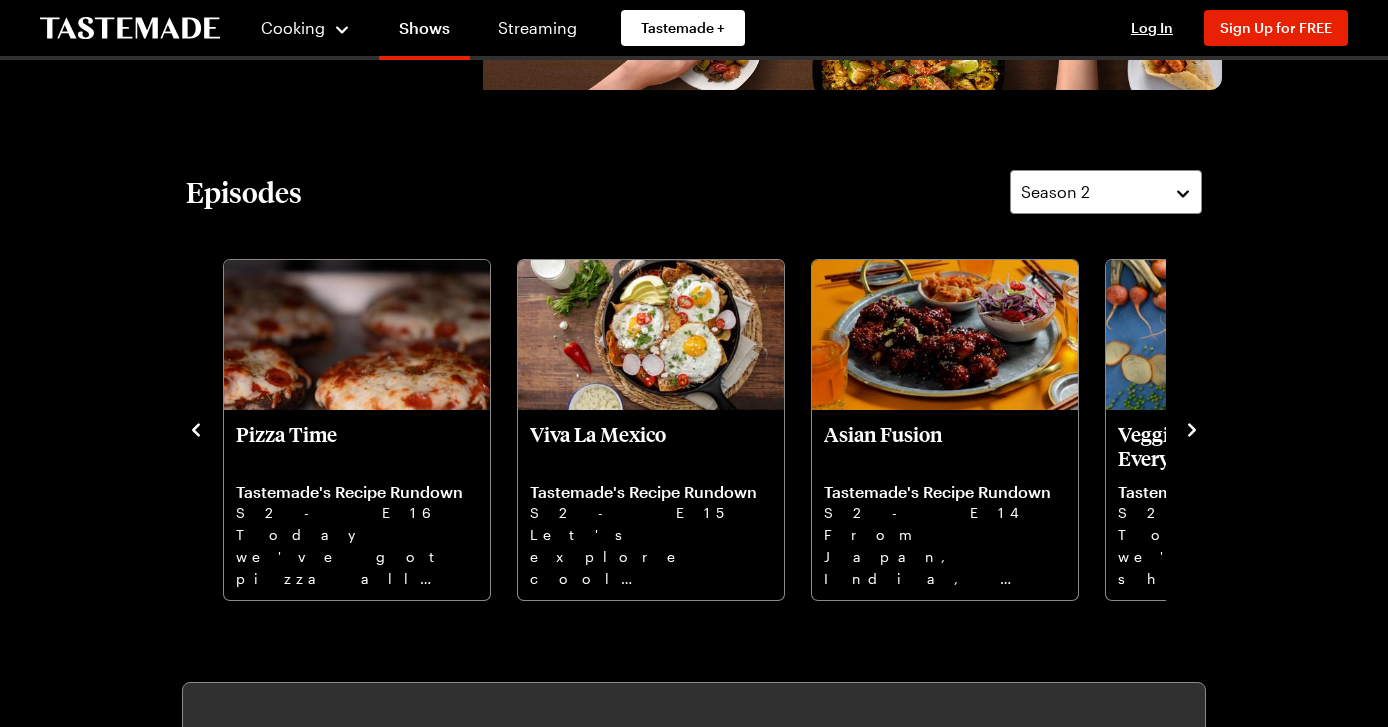 click 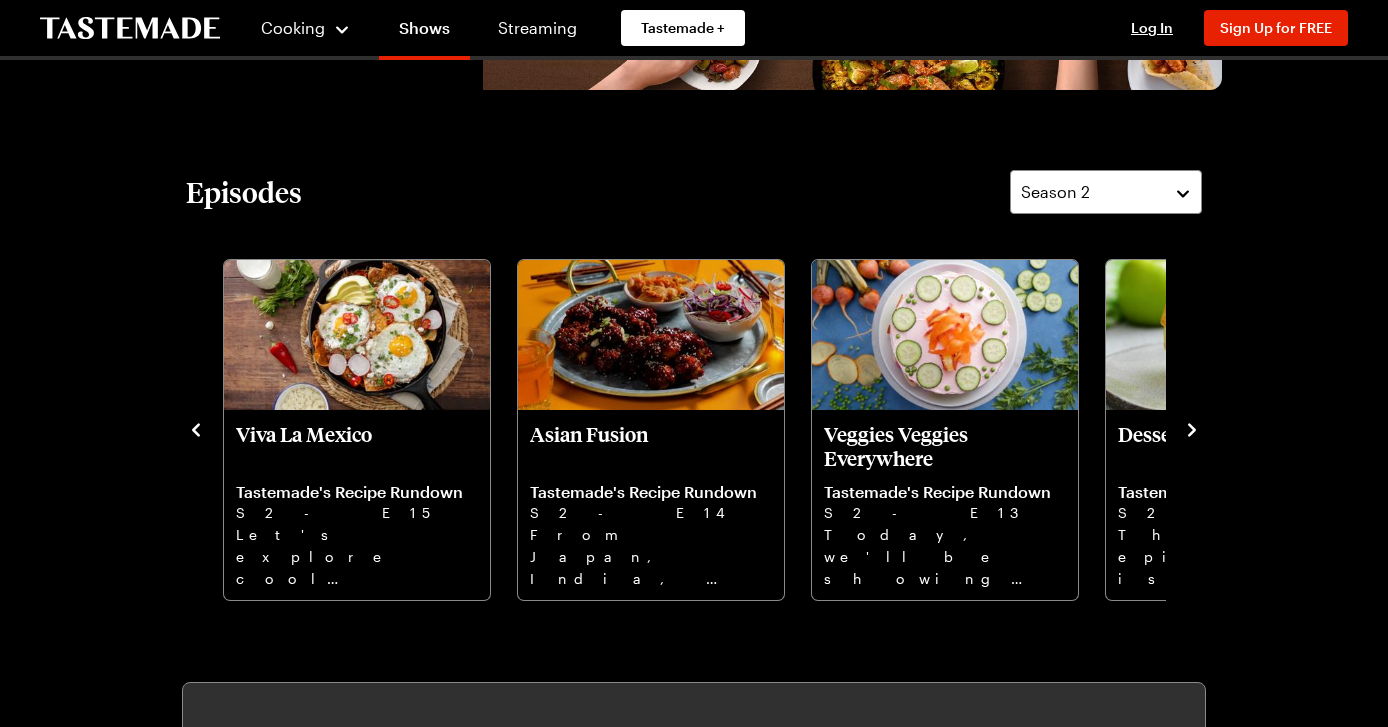 click 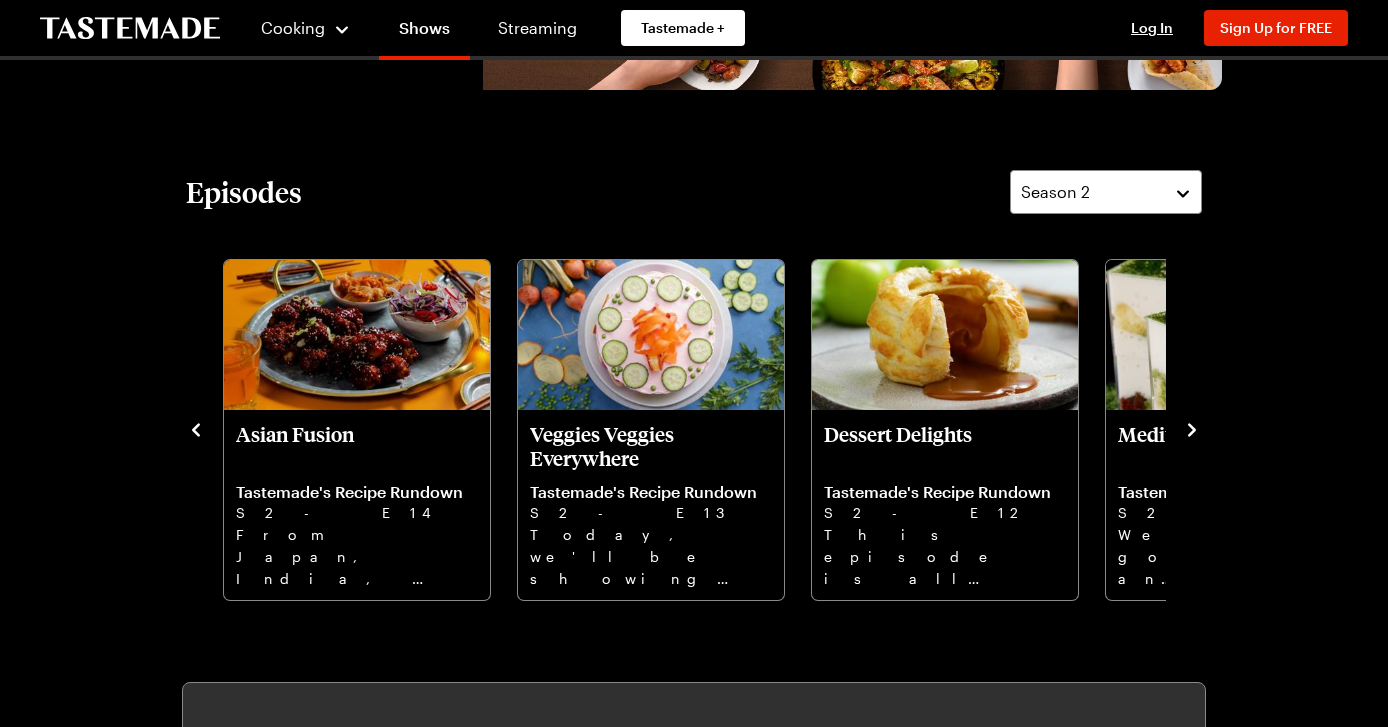 click 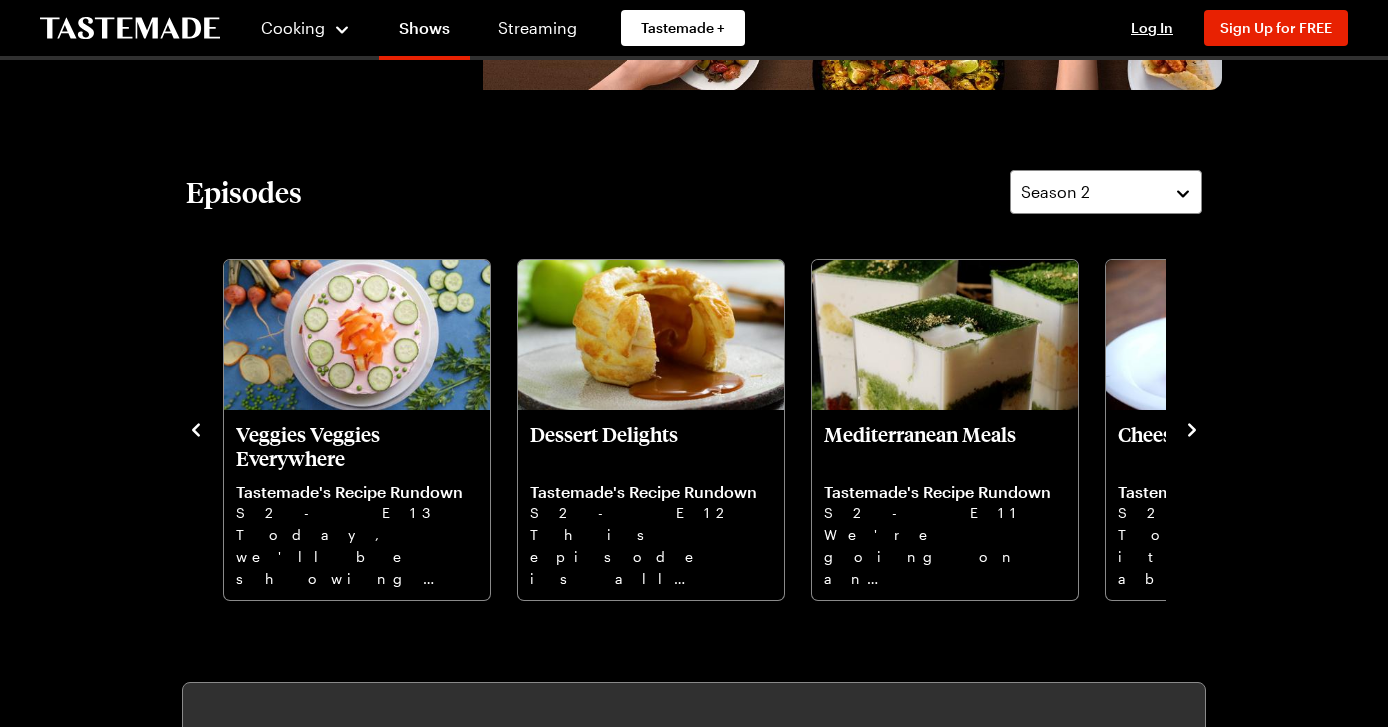 click 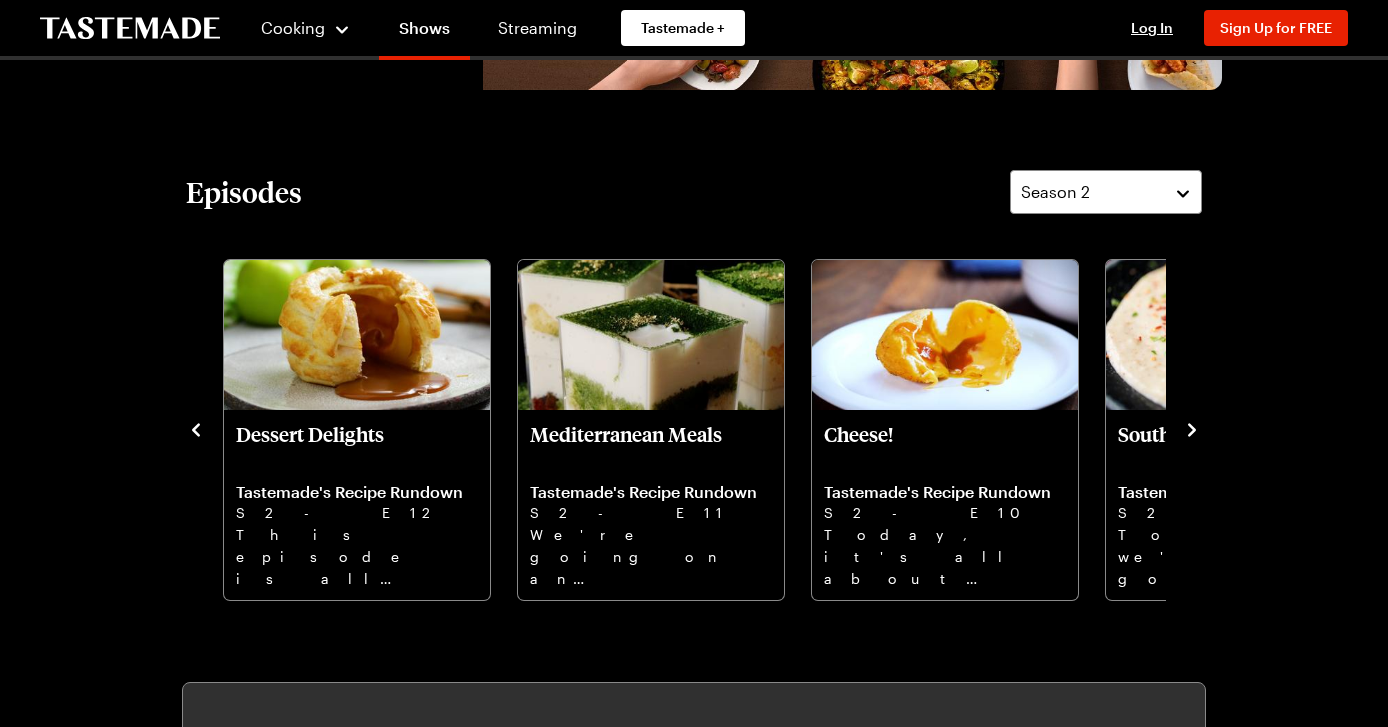 click 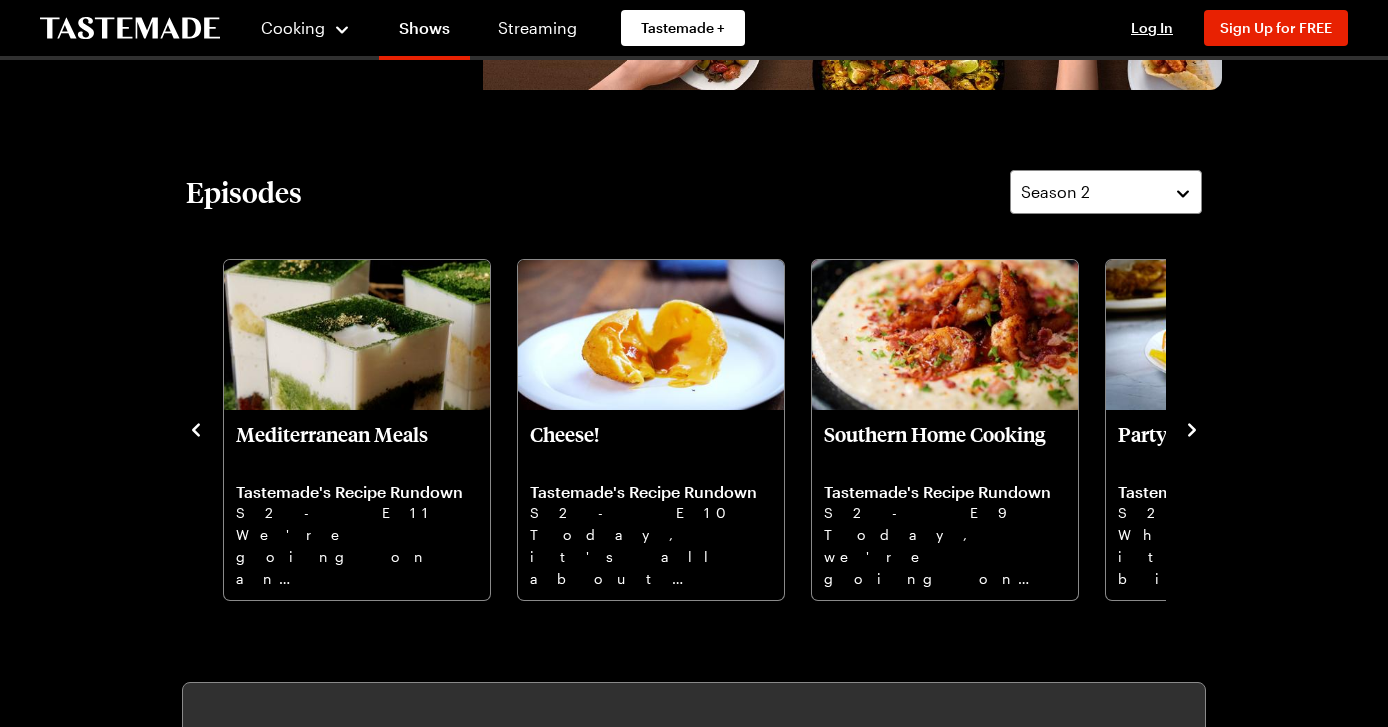 click 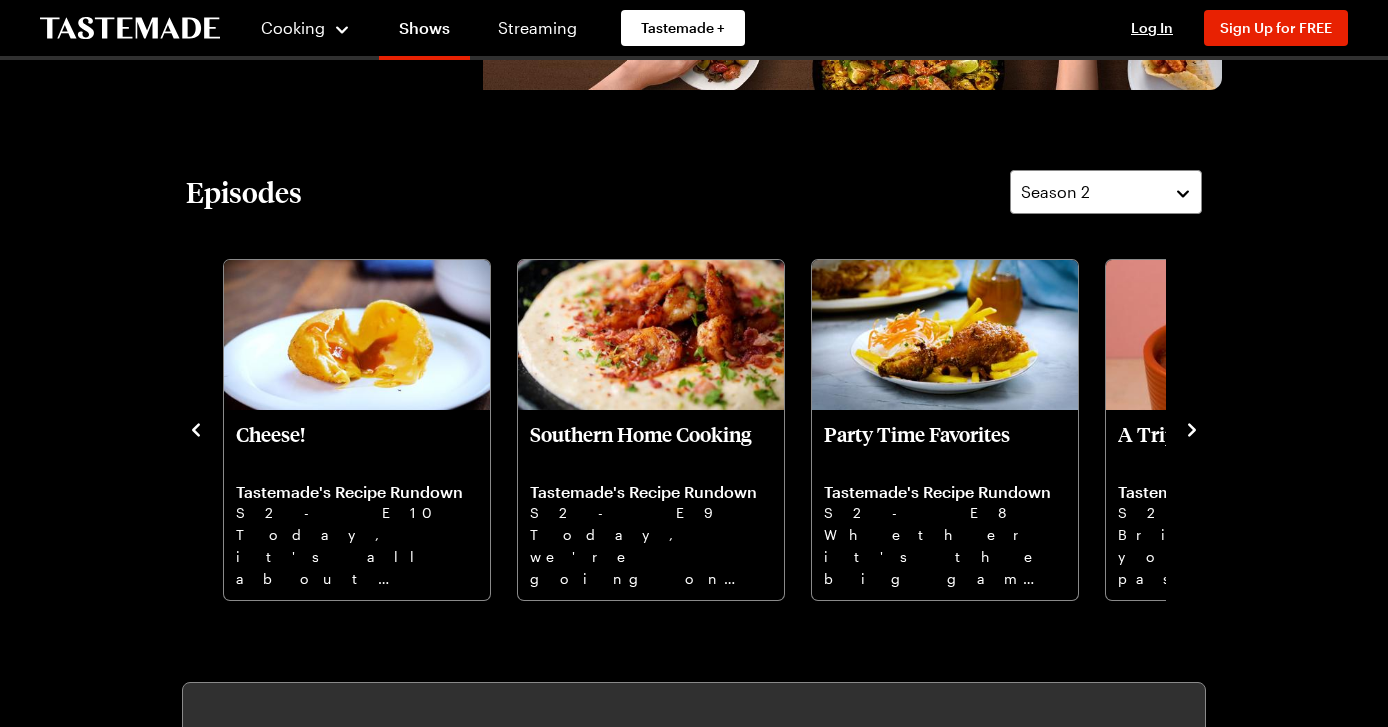 click 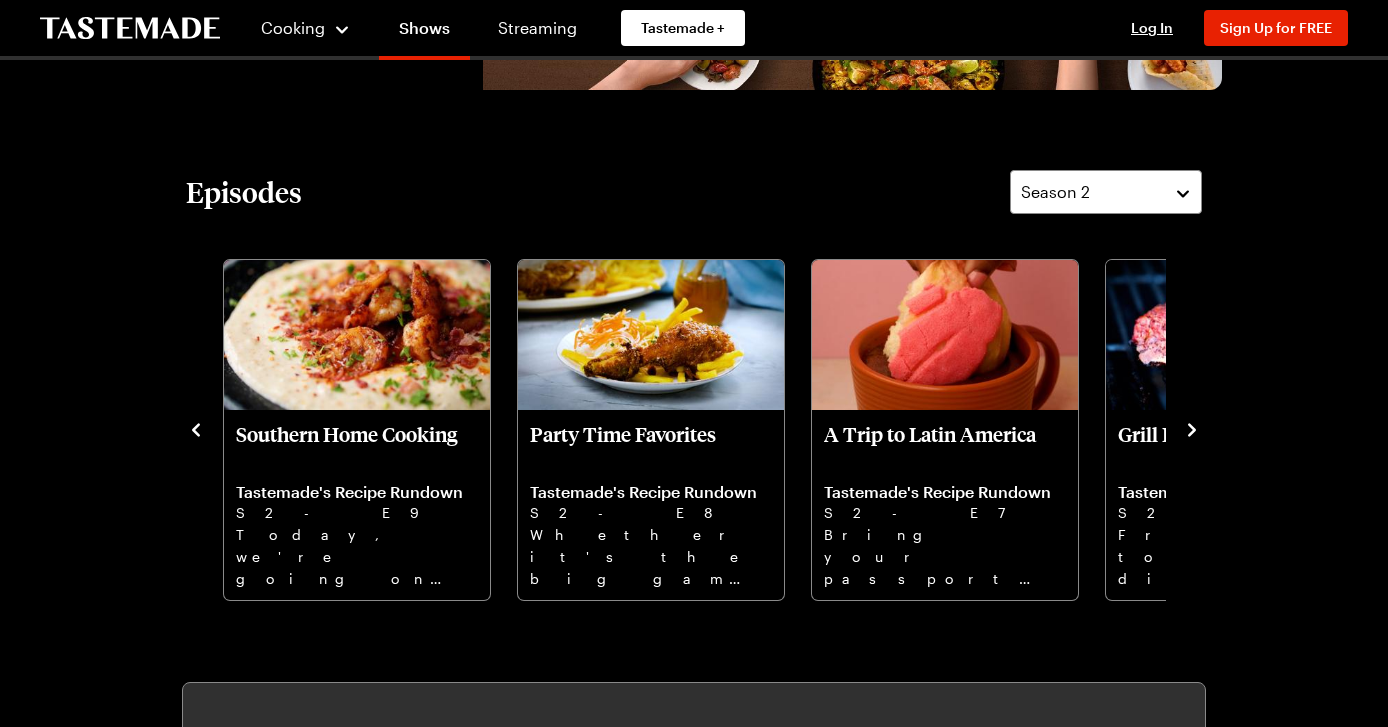 click 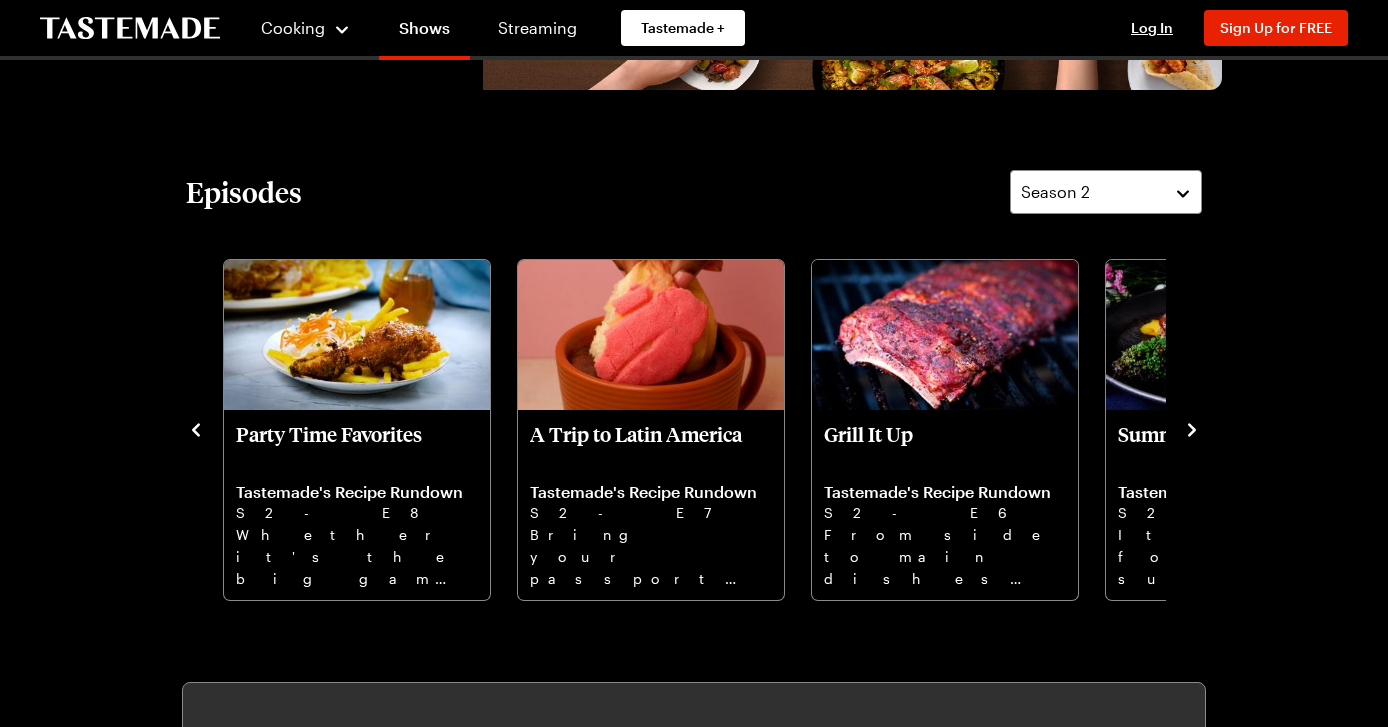 click 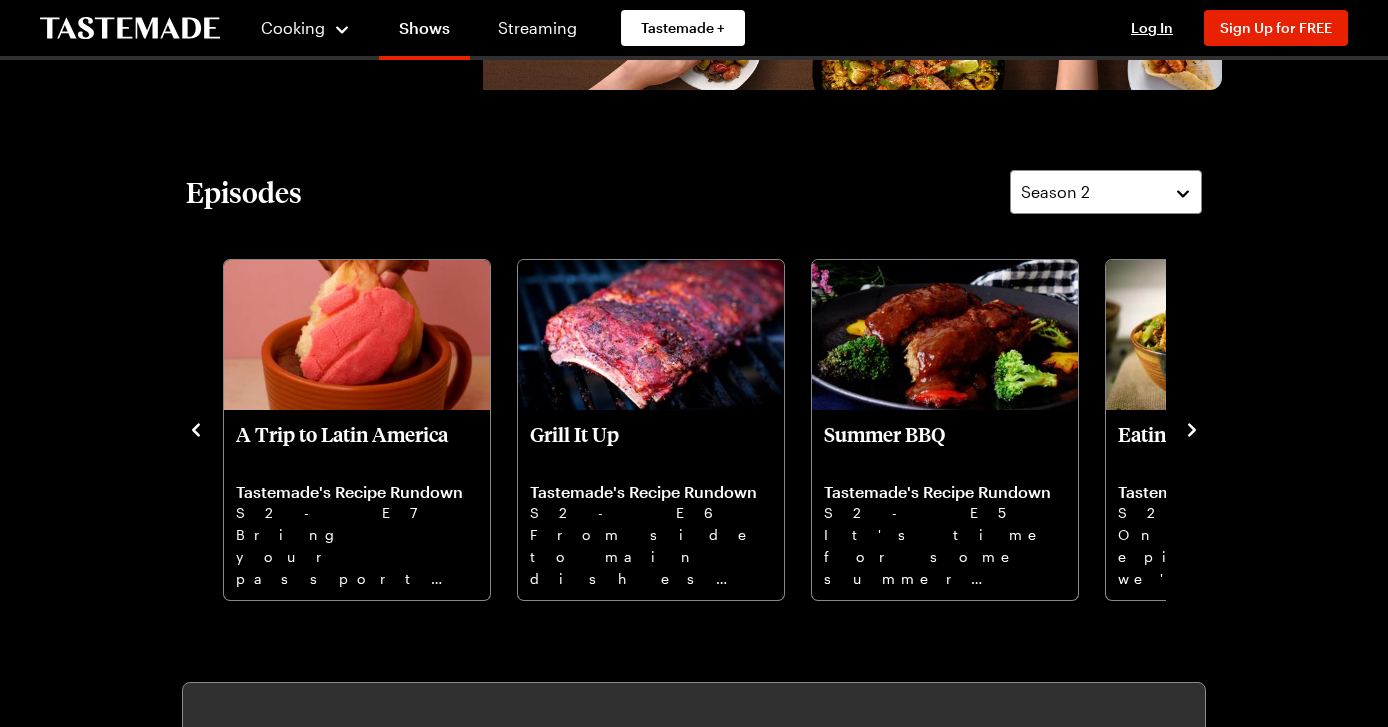 click 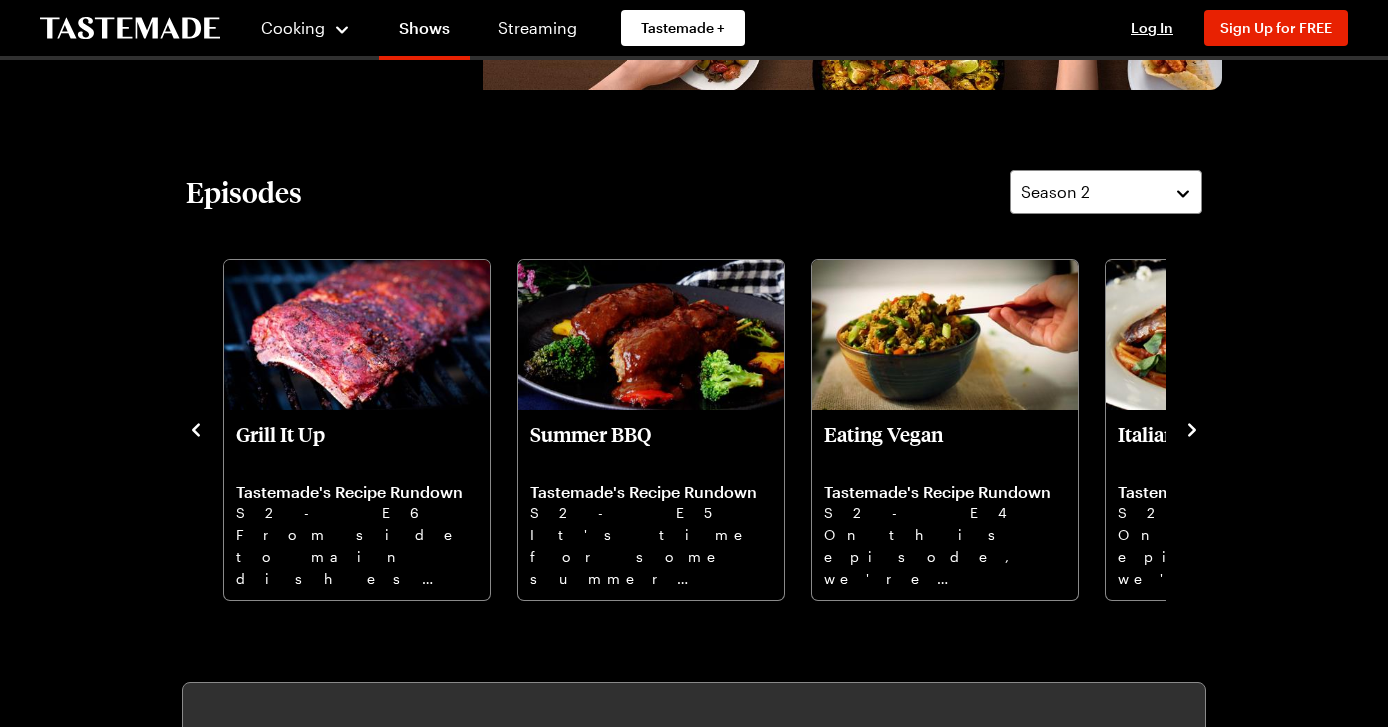 click 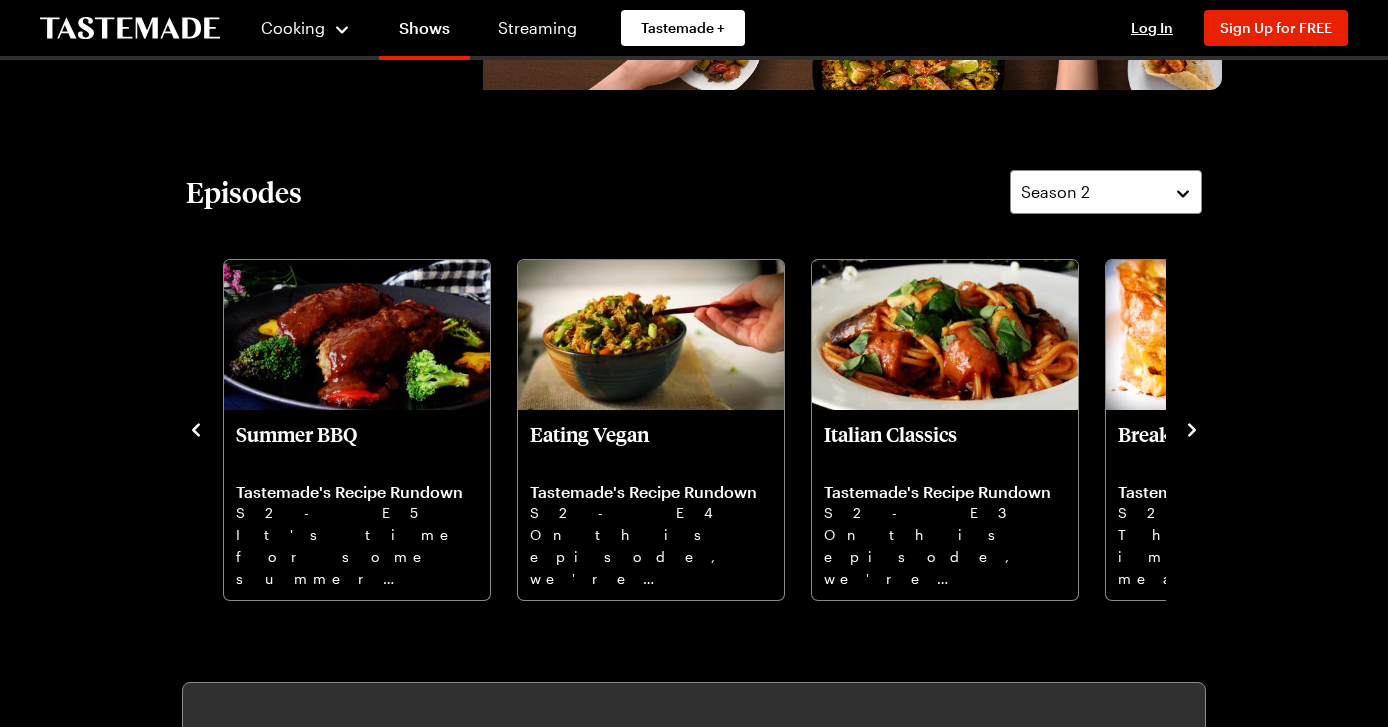 click 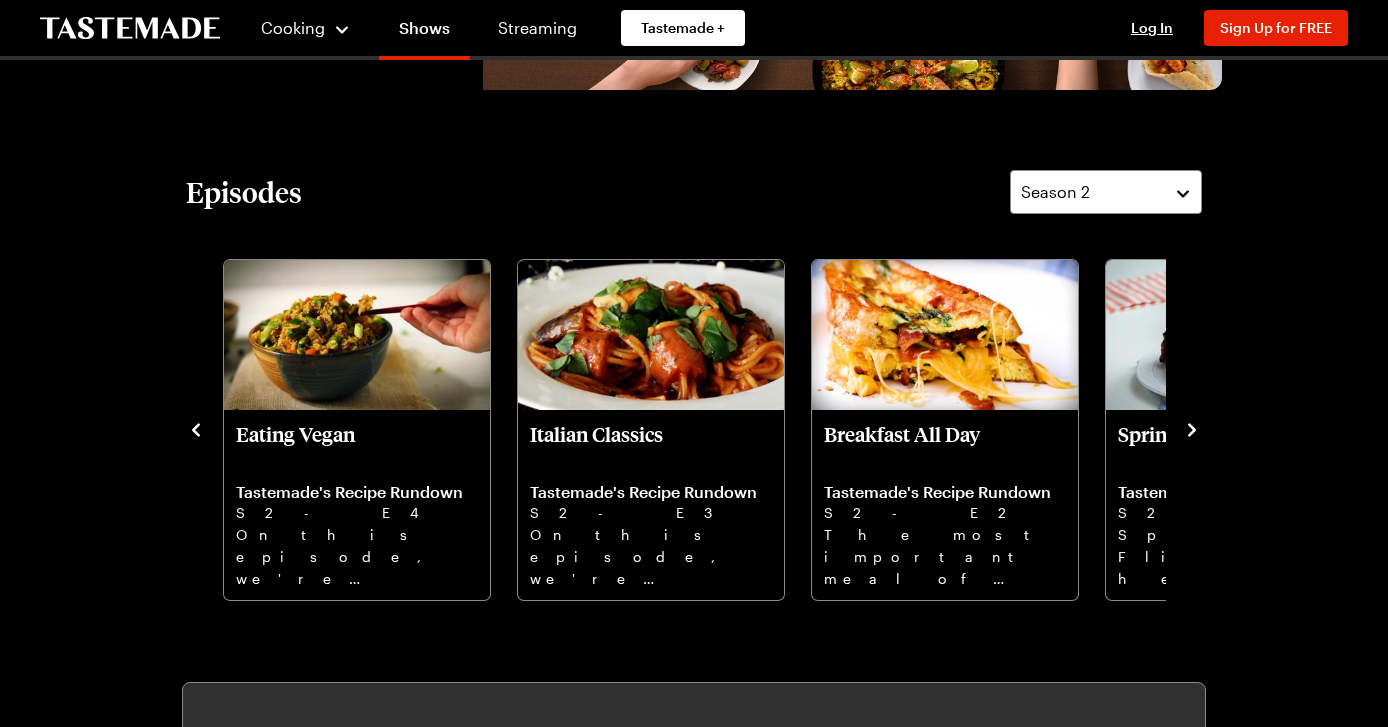 click 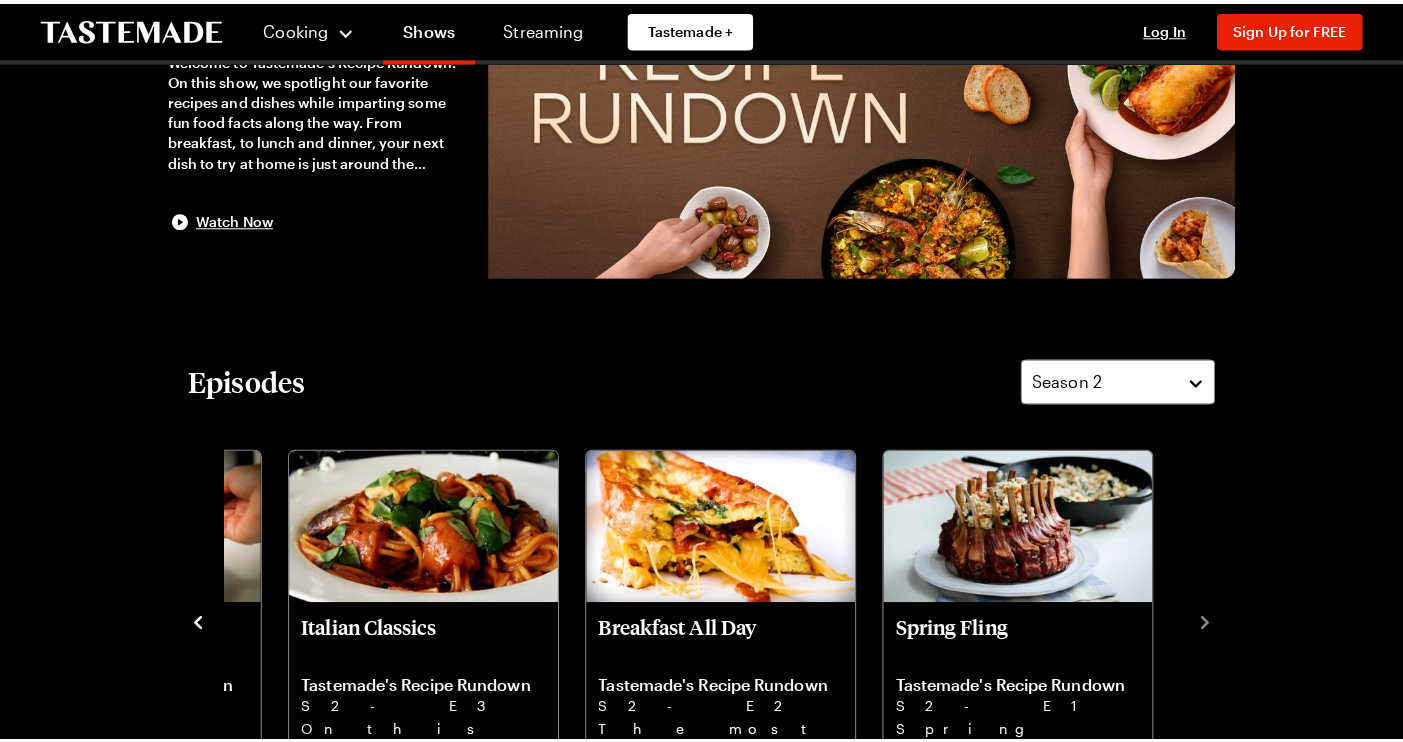 scroll, scrollTop: 165, scrollLeft: 0, axis: vertical 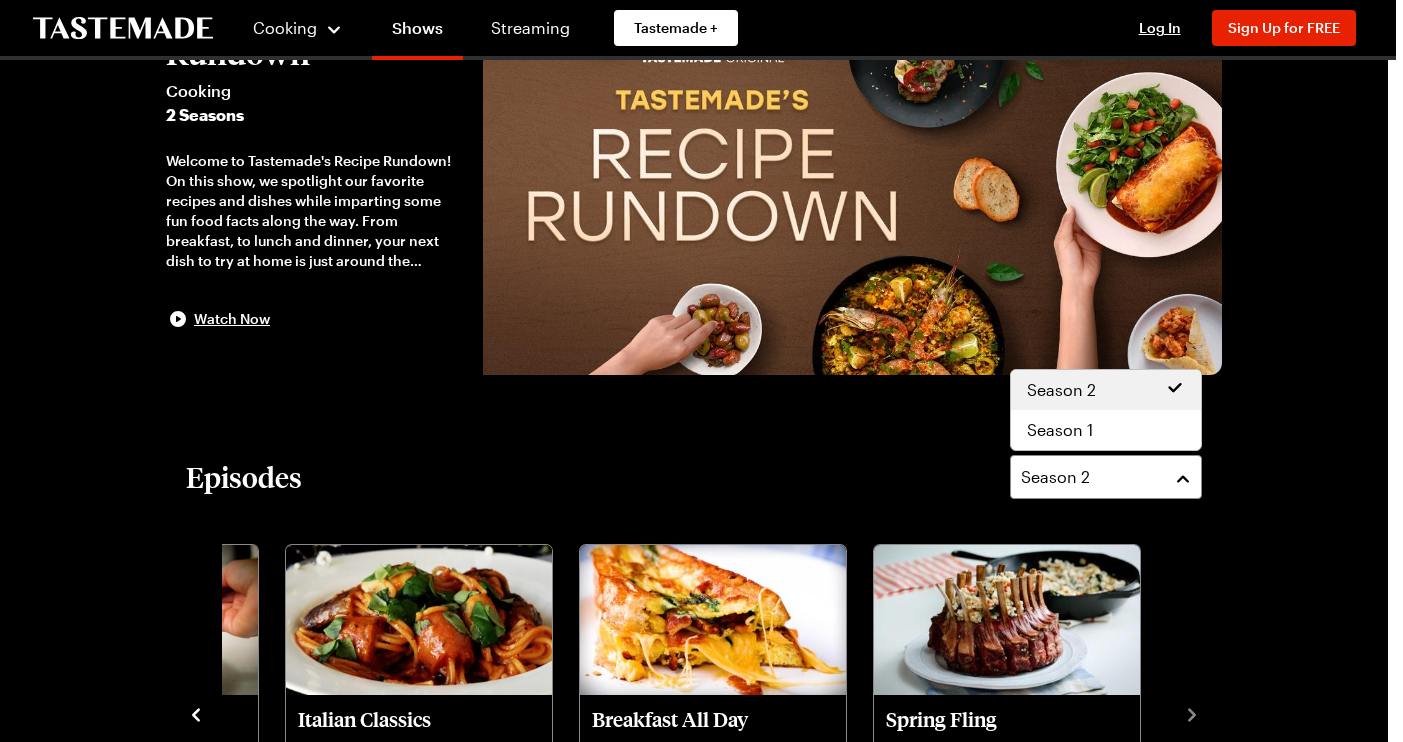 click on "Season 2" at bounding box center (1106, 477) 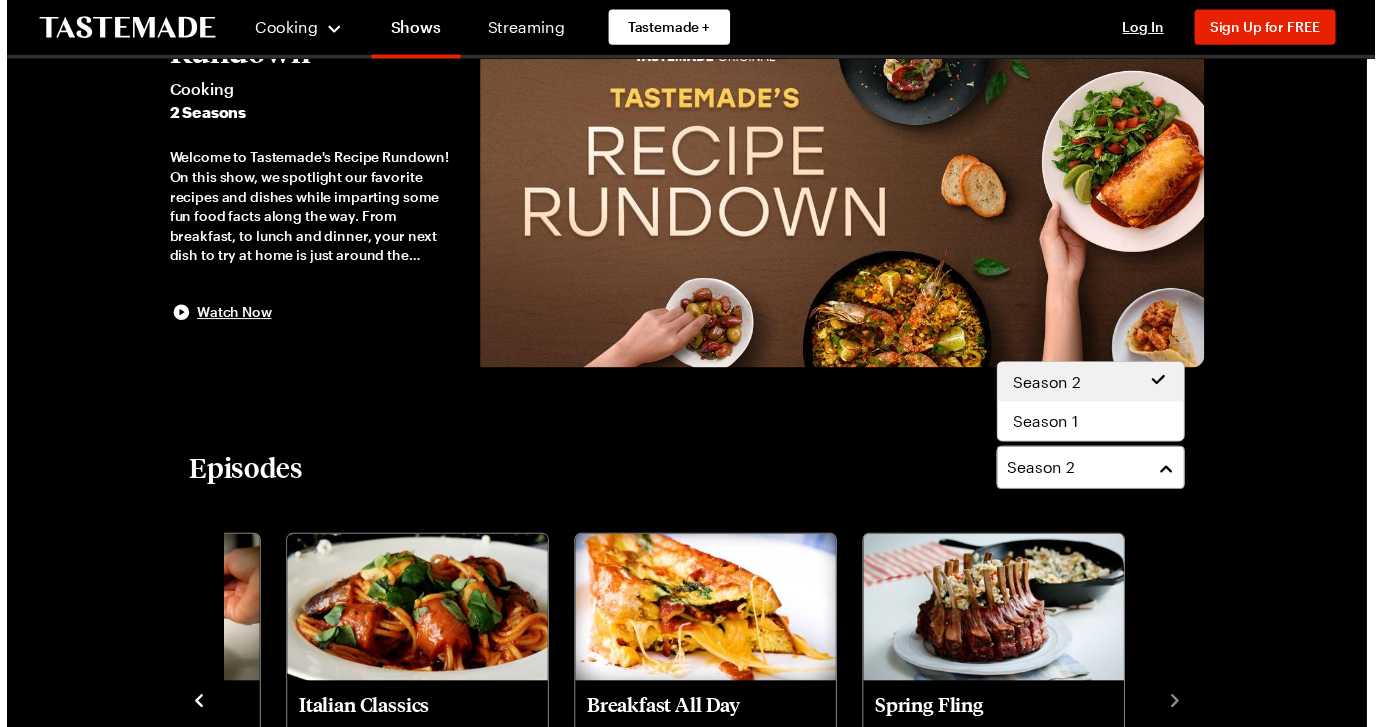 scroll, scrollTop: 0, scrollLeft: 0, axis: both 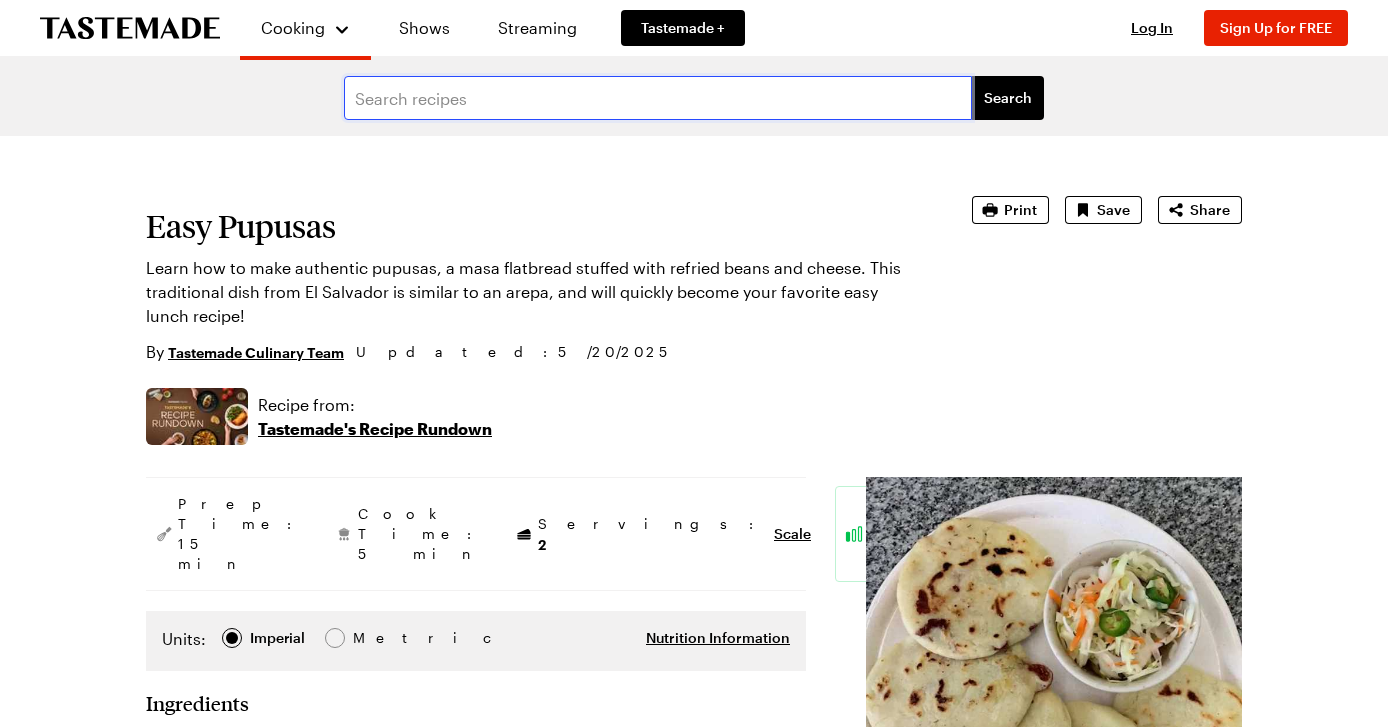 click at bounding box center [658, 98] 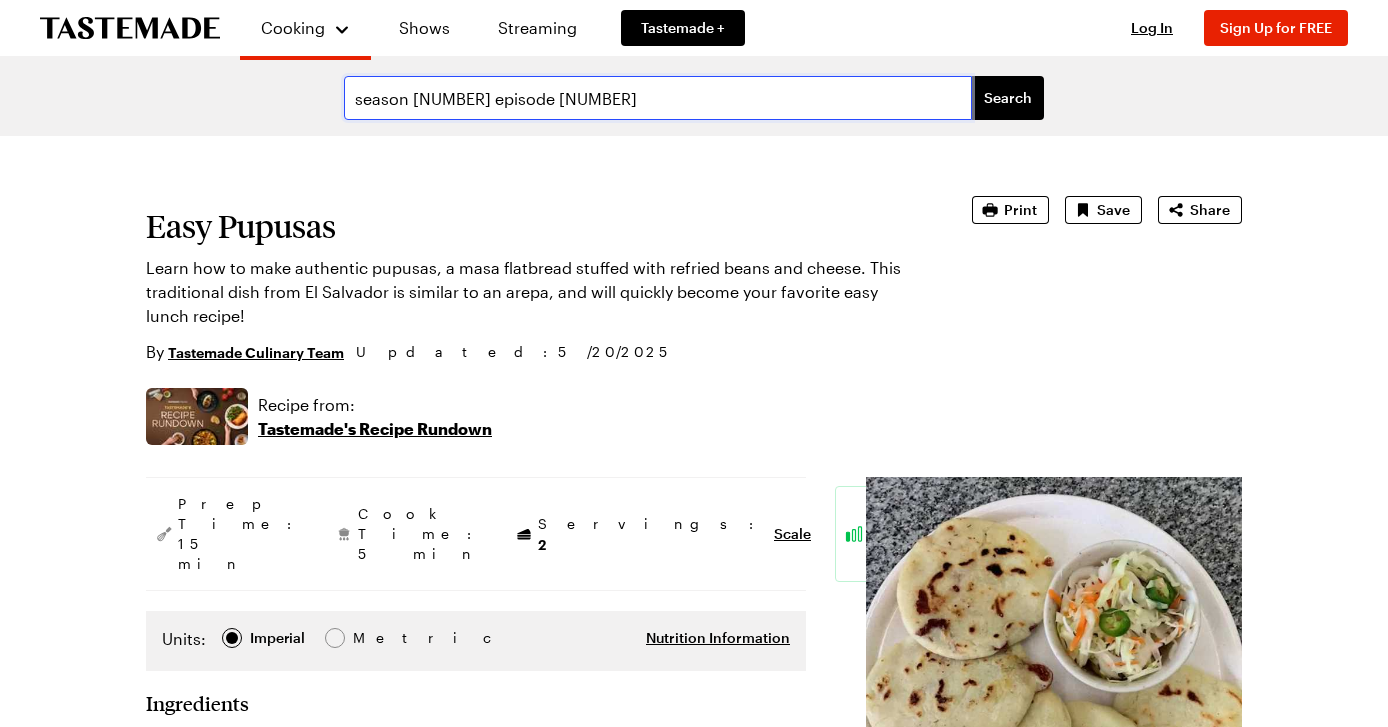 type on "season [NUMBER] episode [NUMBER]" 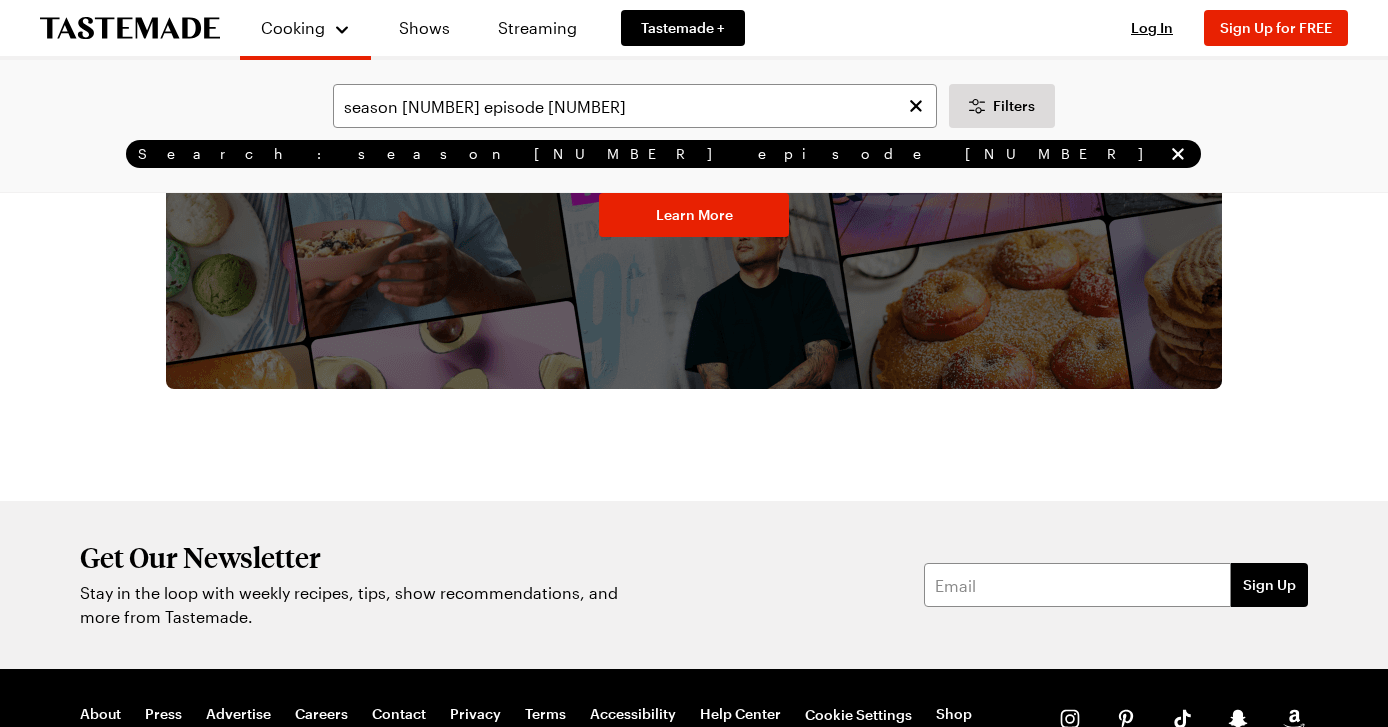 scroll, scrollTop: 652, scrollLeft: 0, axis: vertical 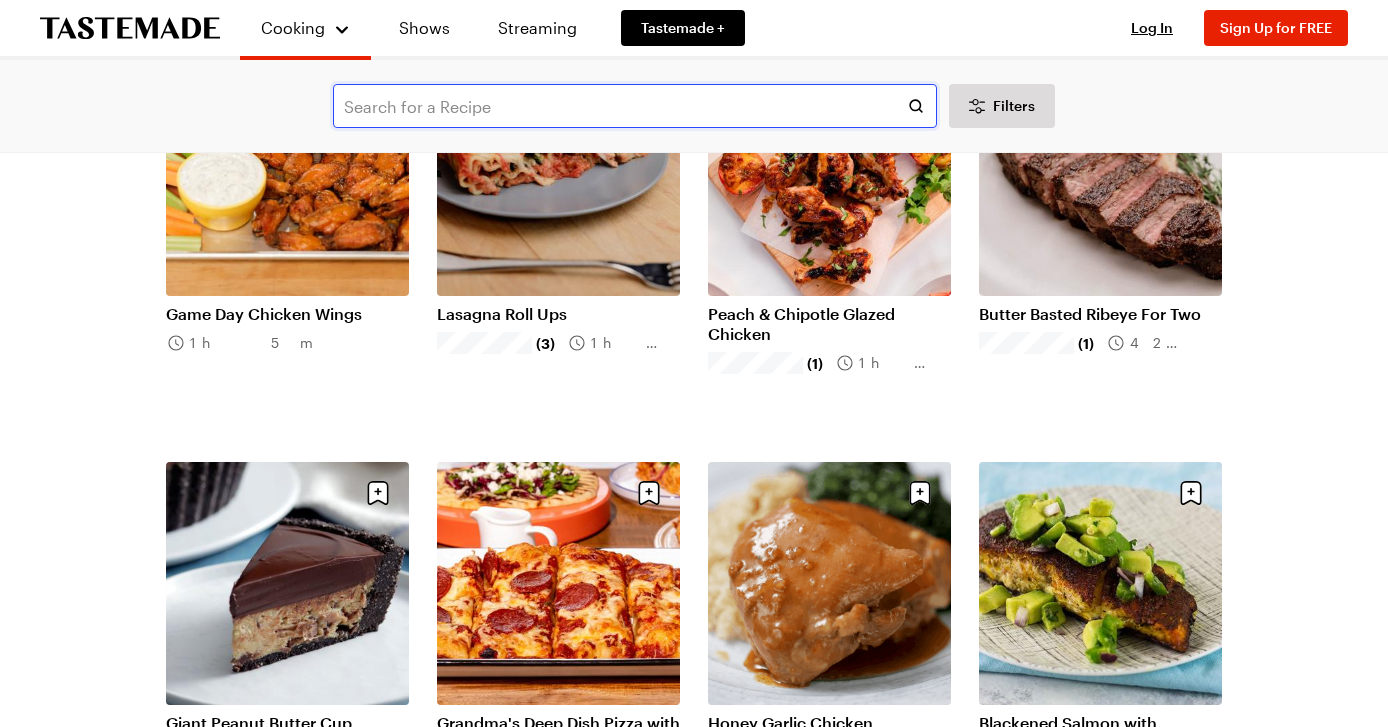 click at bounding box center (635, 106) 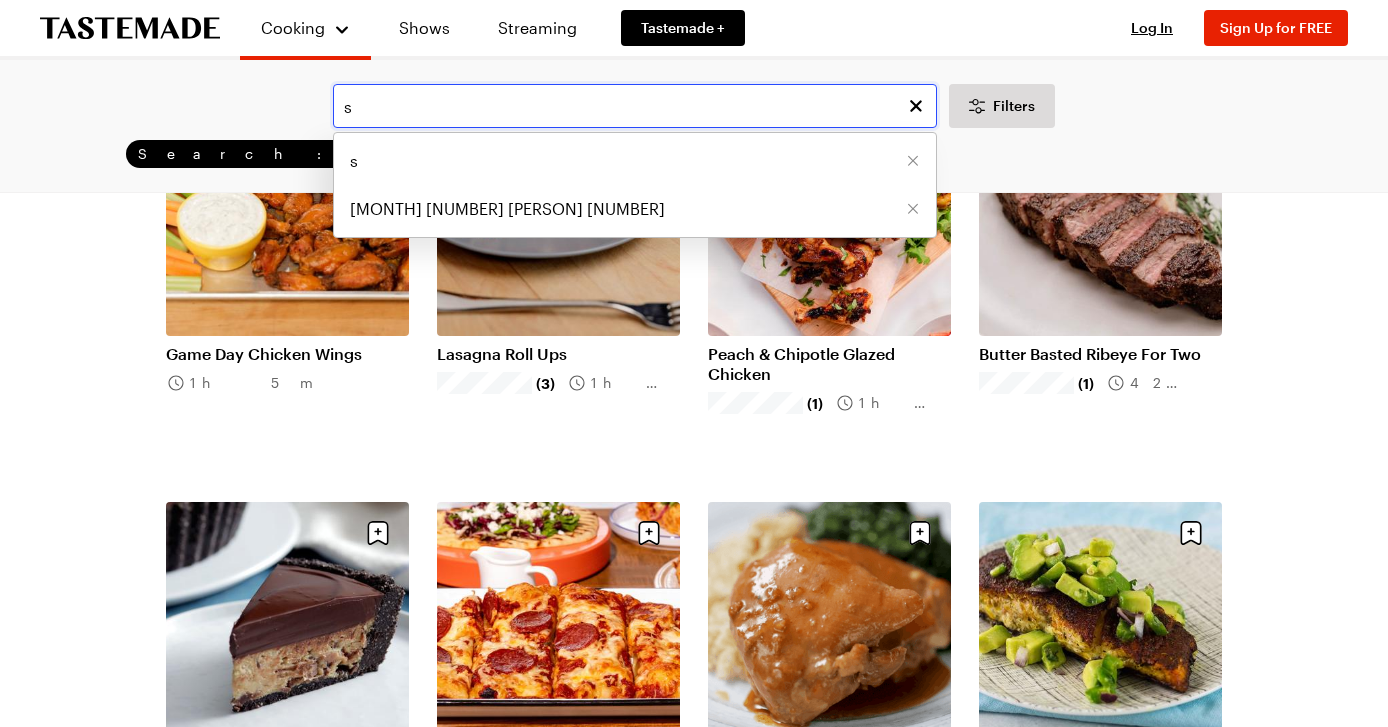 scroll, scrollTop: 0, scrollLeft: 0, axis: both 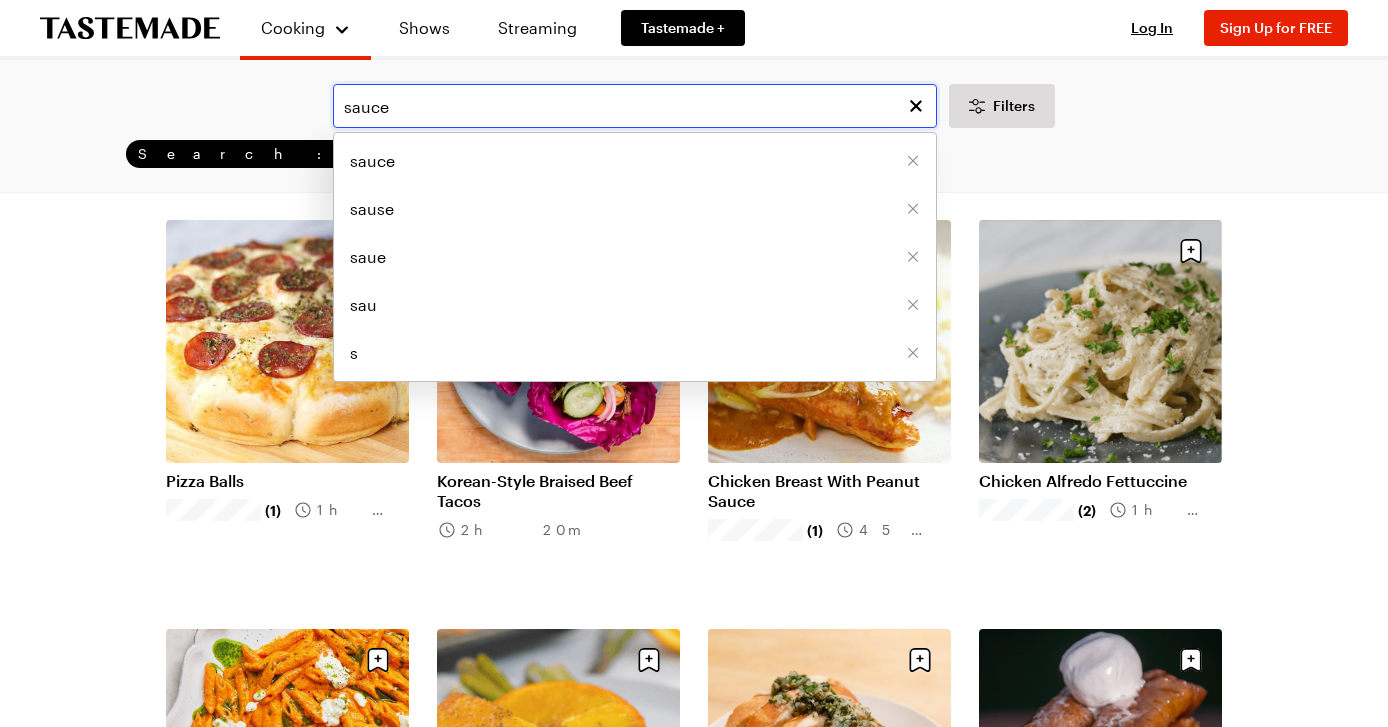 click on "sauce" at bounding box center (635, 106) 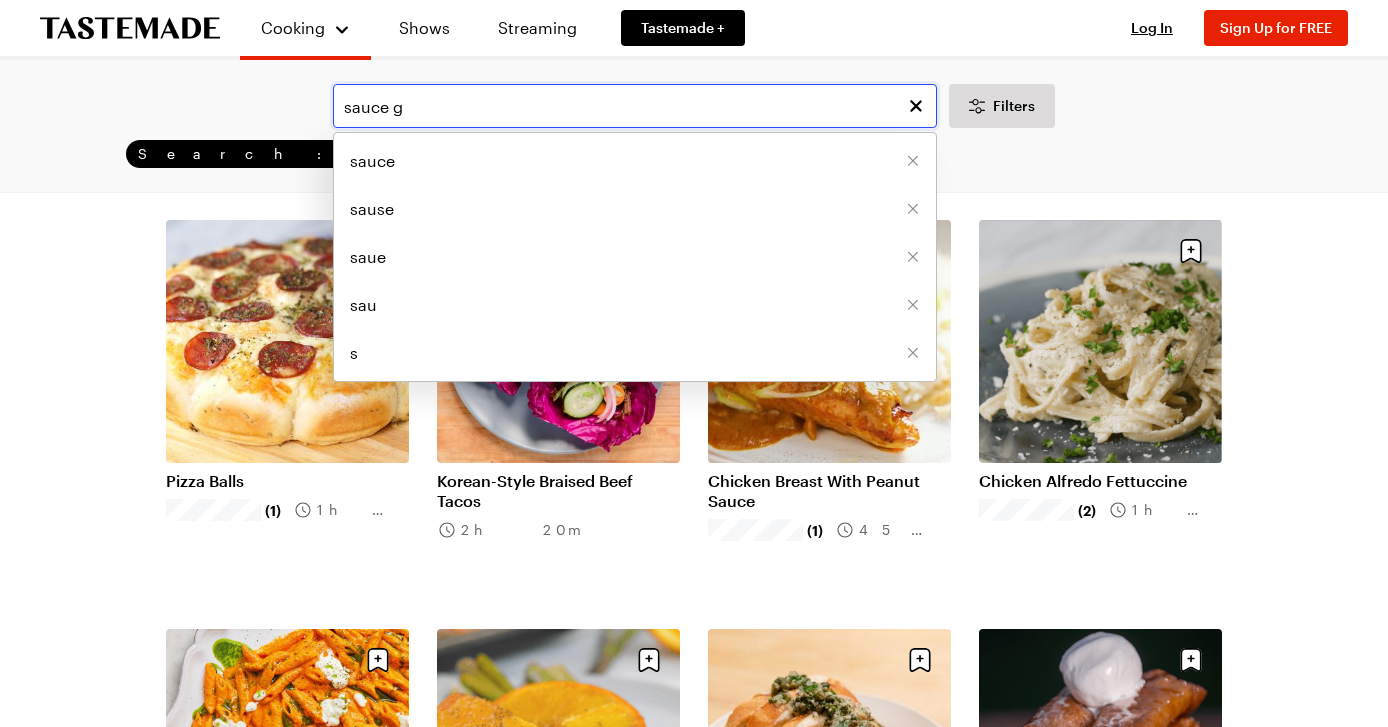 scroll, scrollTop: 0, scrollLeft: 0, axis: both 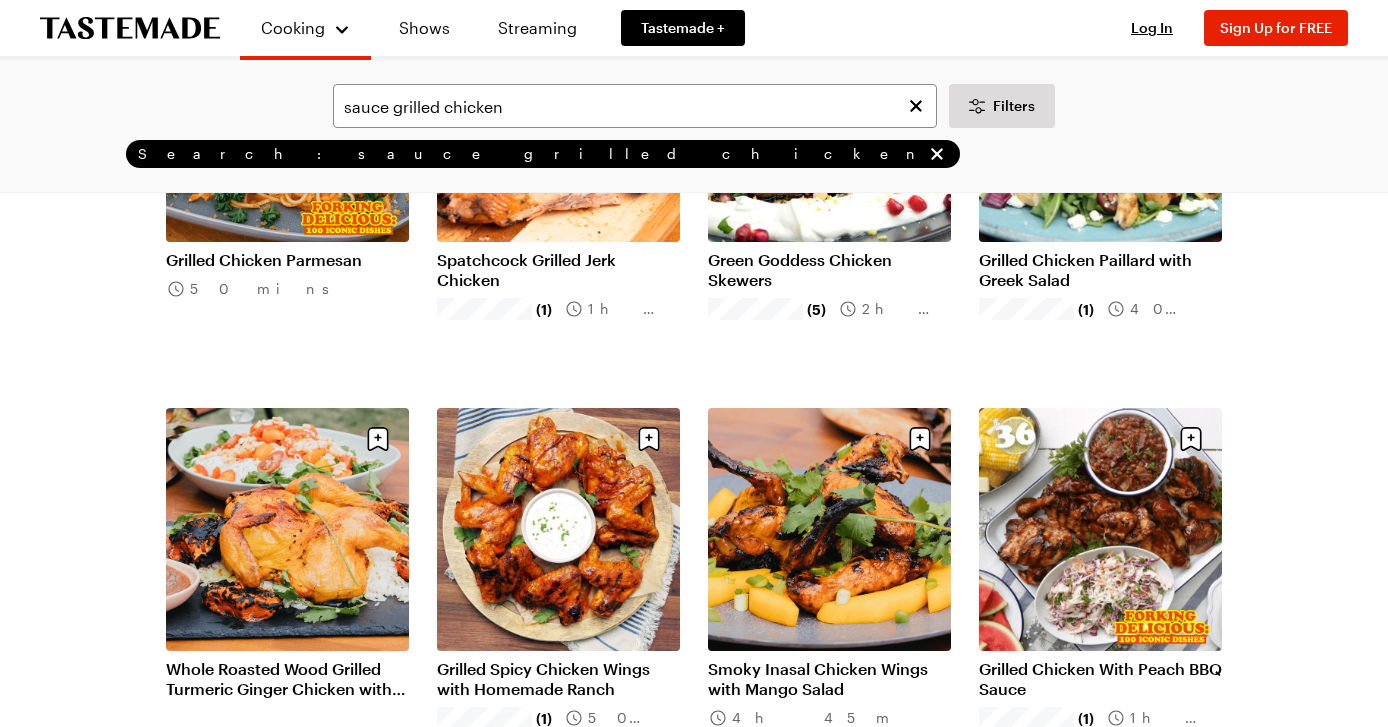 click on "sauce grilled chicken Filters Search: sauce grilled chicken Search" at bounding box center (694, 126) 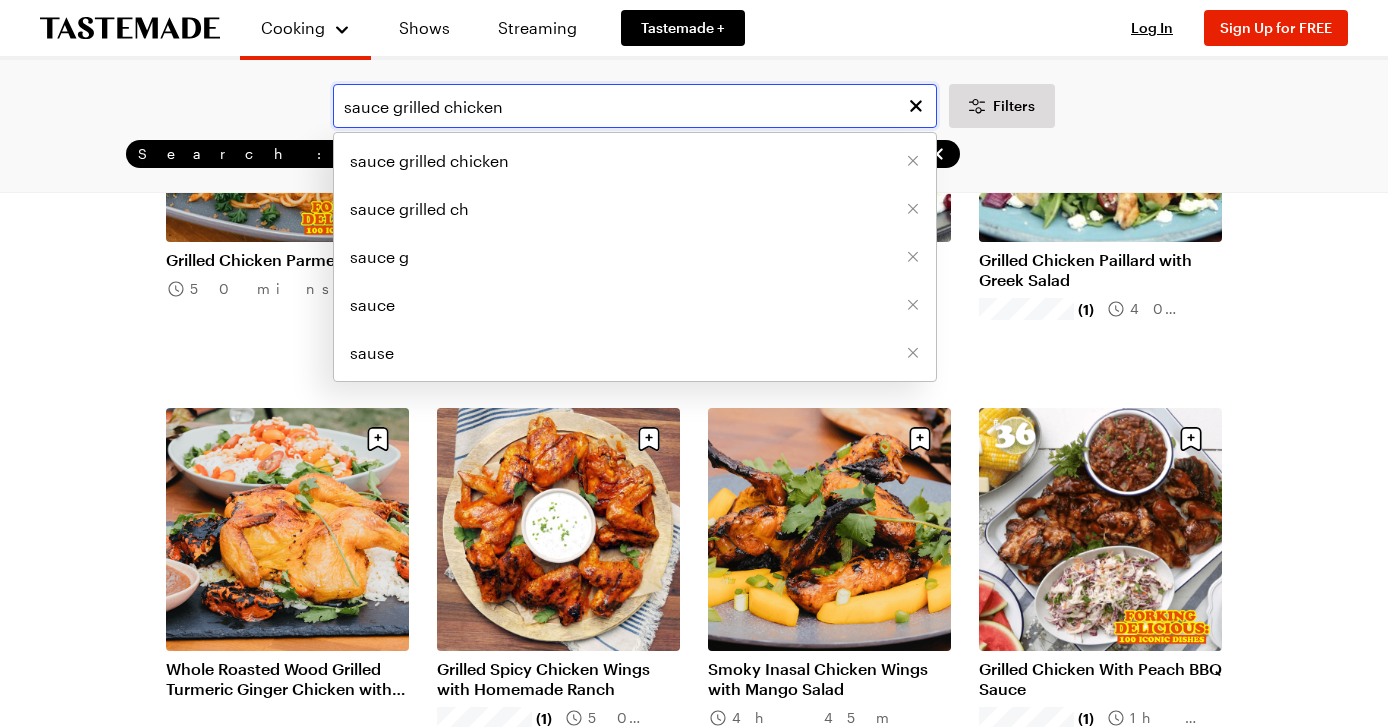 click on "sauce grilled chicken" at bounding box center (635, 106) 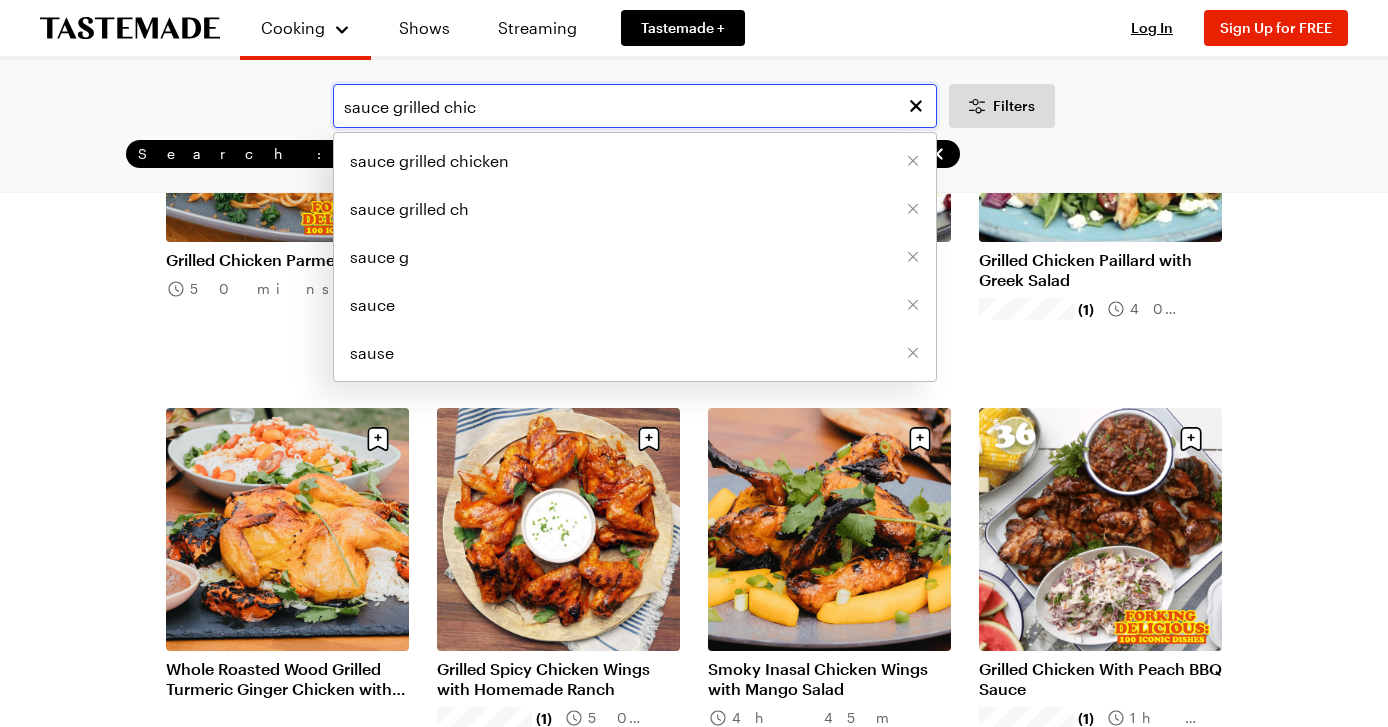 scroll, scrollTop: 0, scrollLeft: 0, axis: both 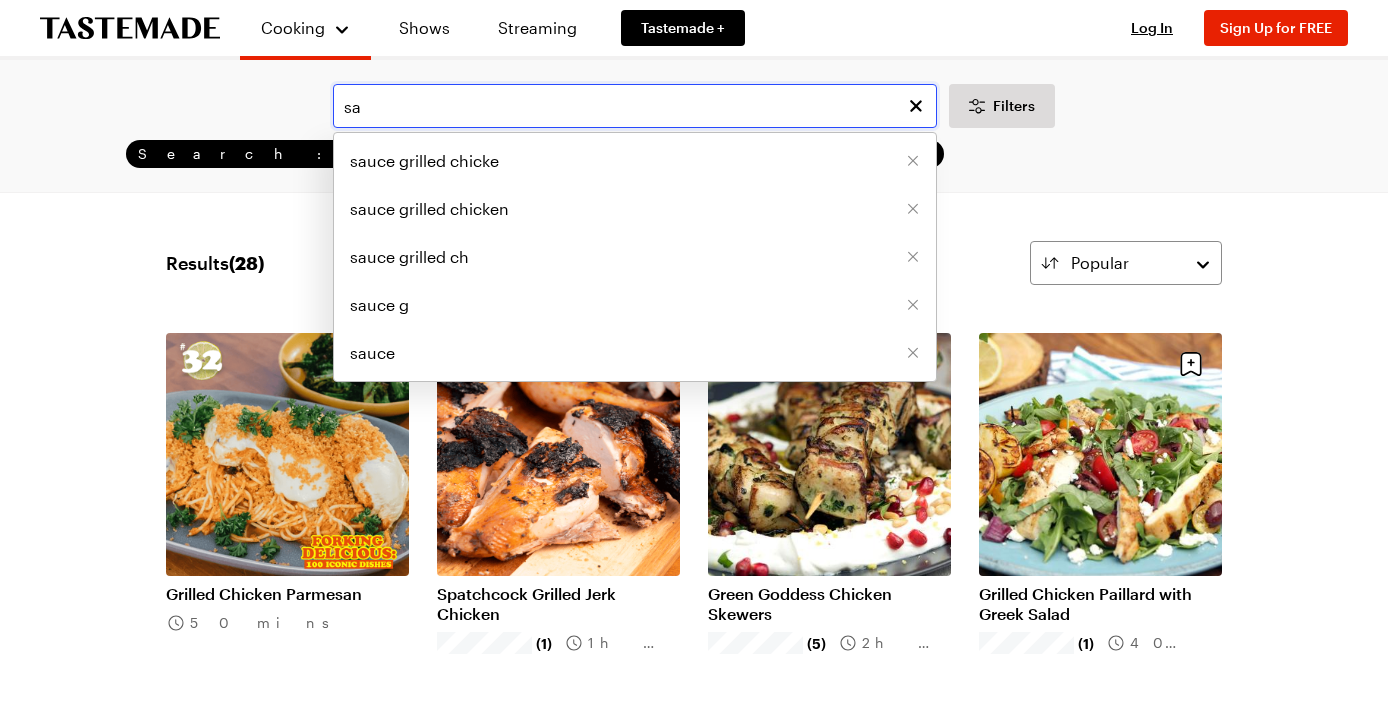type on "s" 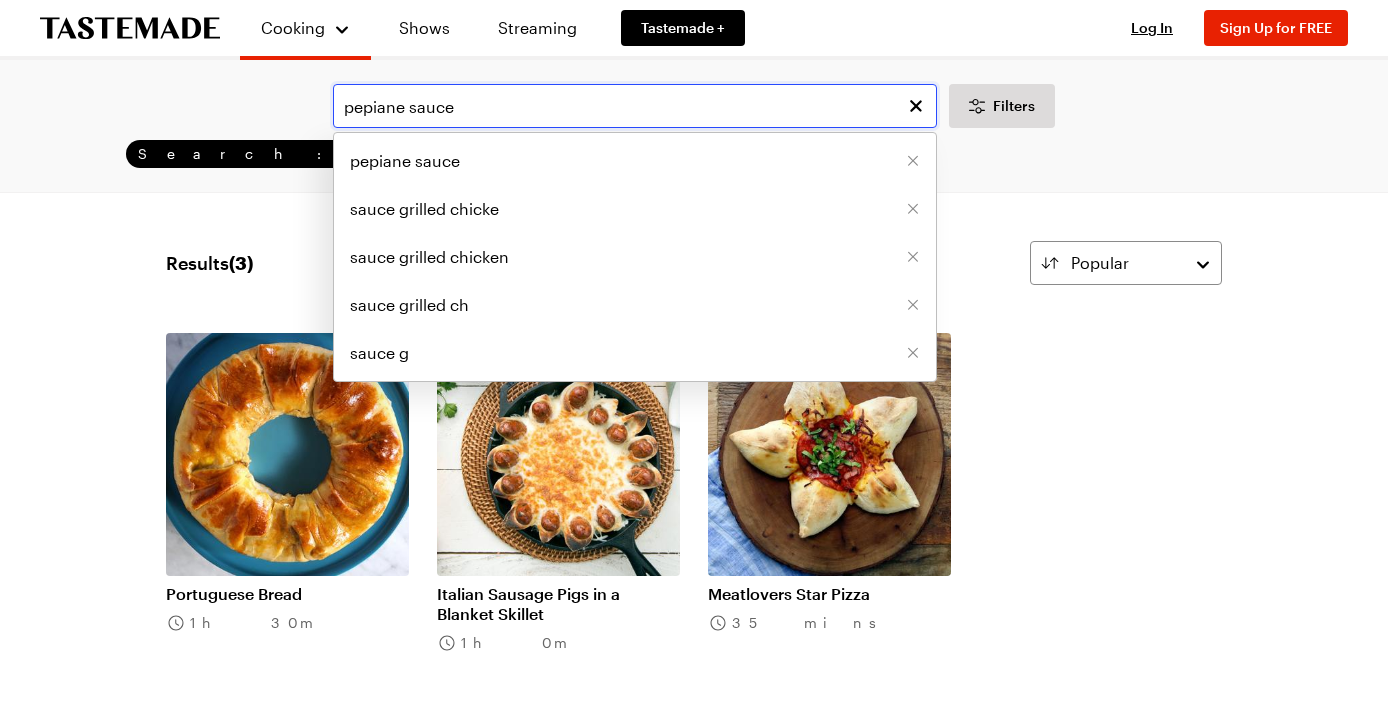 click on "pepiane sauce" at bounding box center [635, 106] 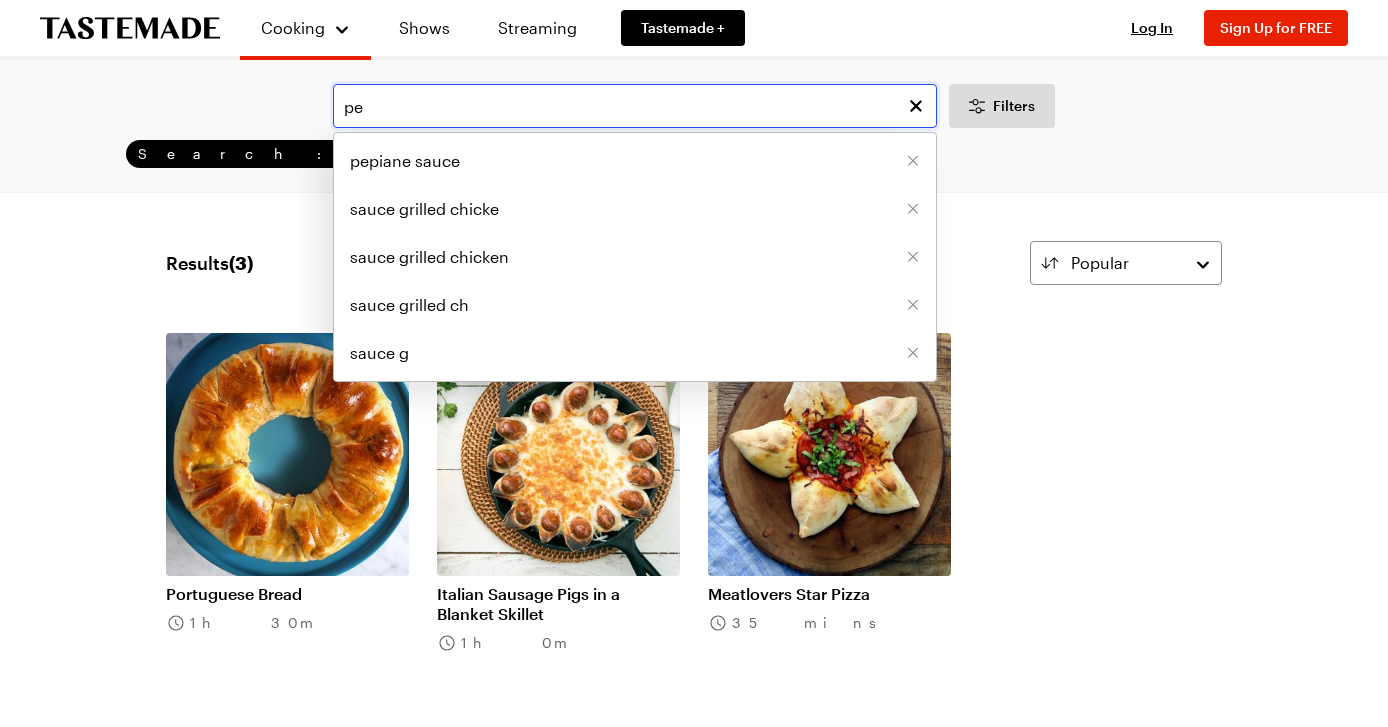 type on "p" 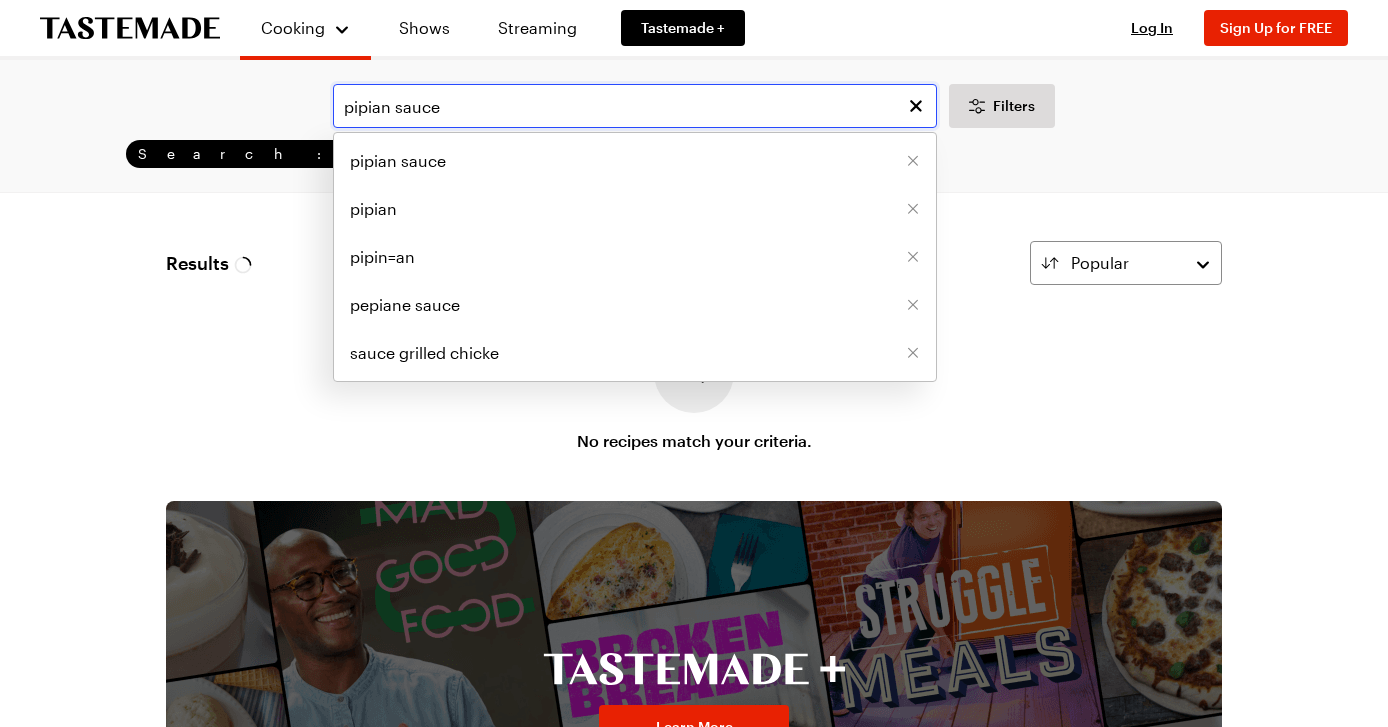 type on "pipian sauce" 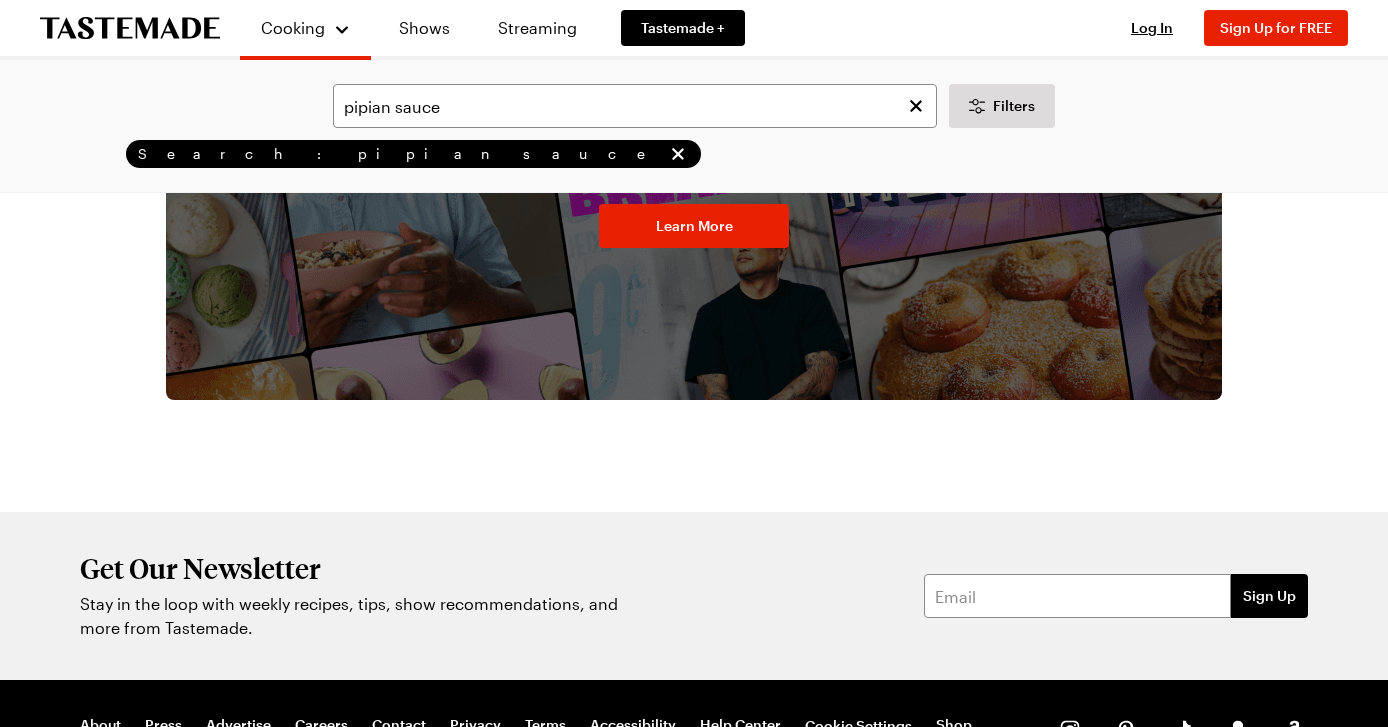 scroll, scrollTop: 909, scrollLeft: 0, axis: vertical 